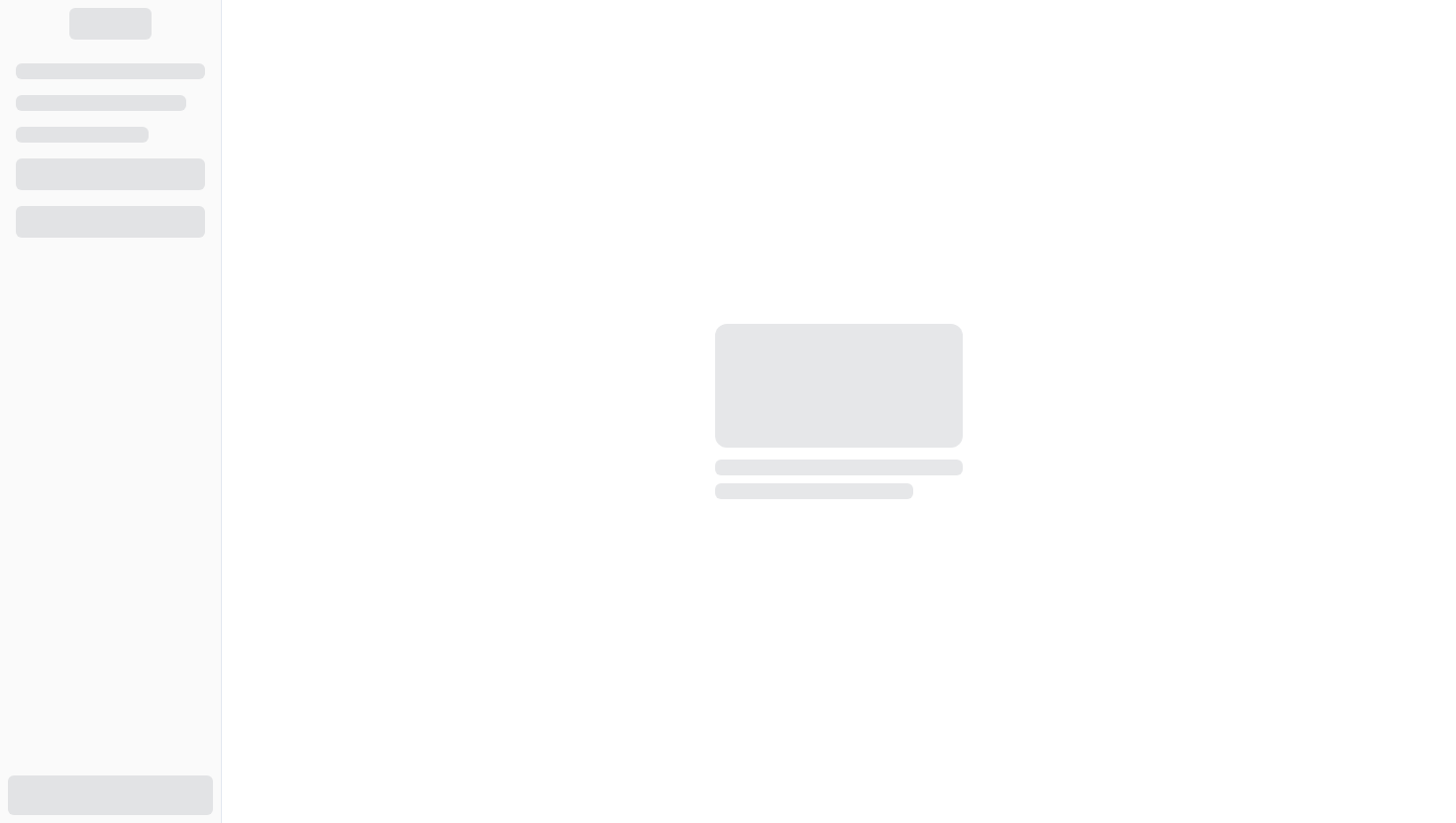 scroll, scrollTop: 0, scrollLeft: 0, axis: both 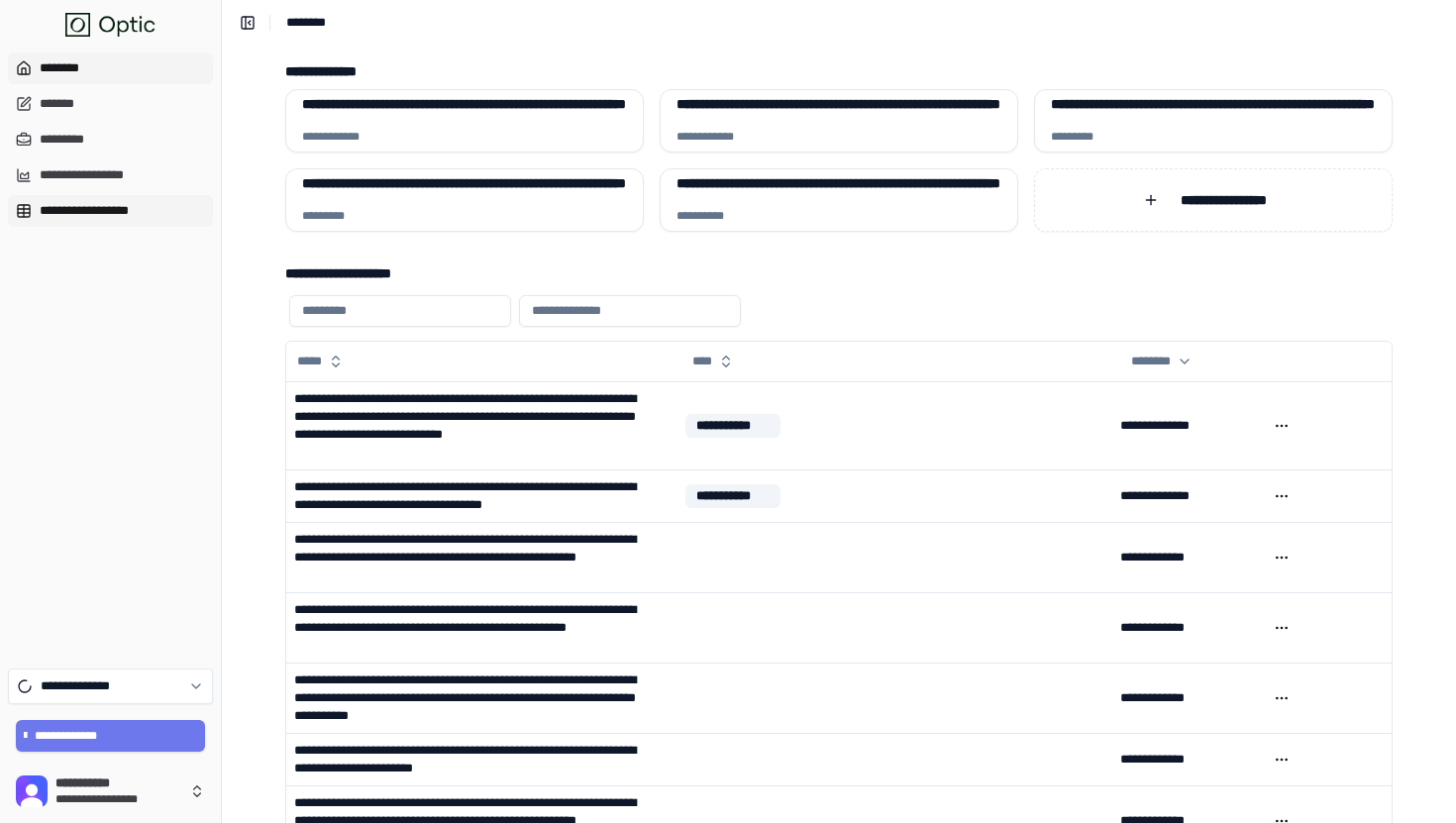 click on "**********" at bounding box center (110, 211) 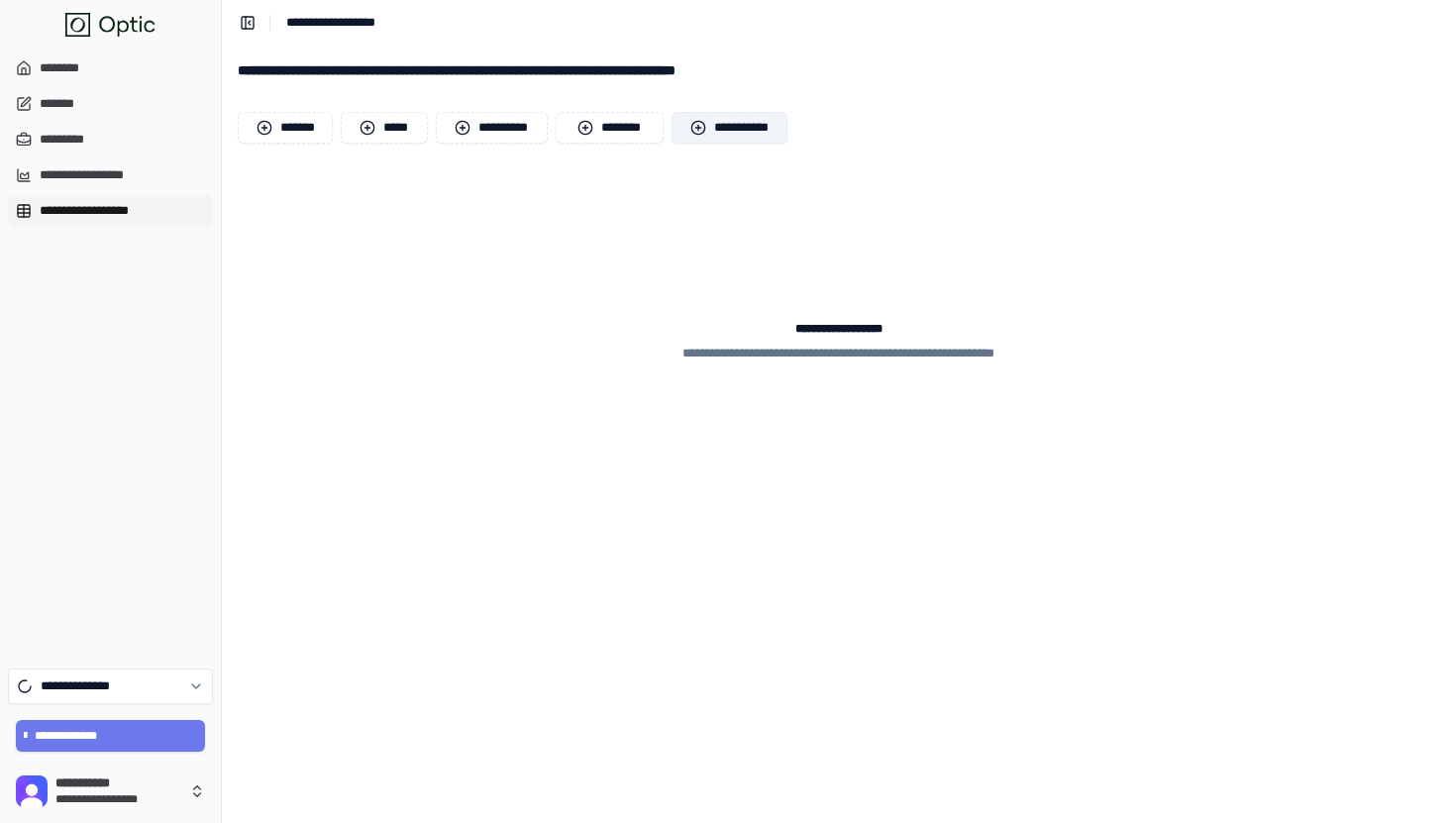 click on "**********" at bounding box center [730, 128] 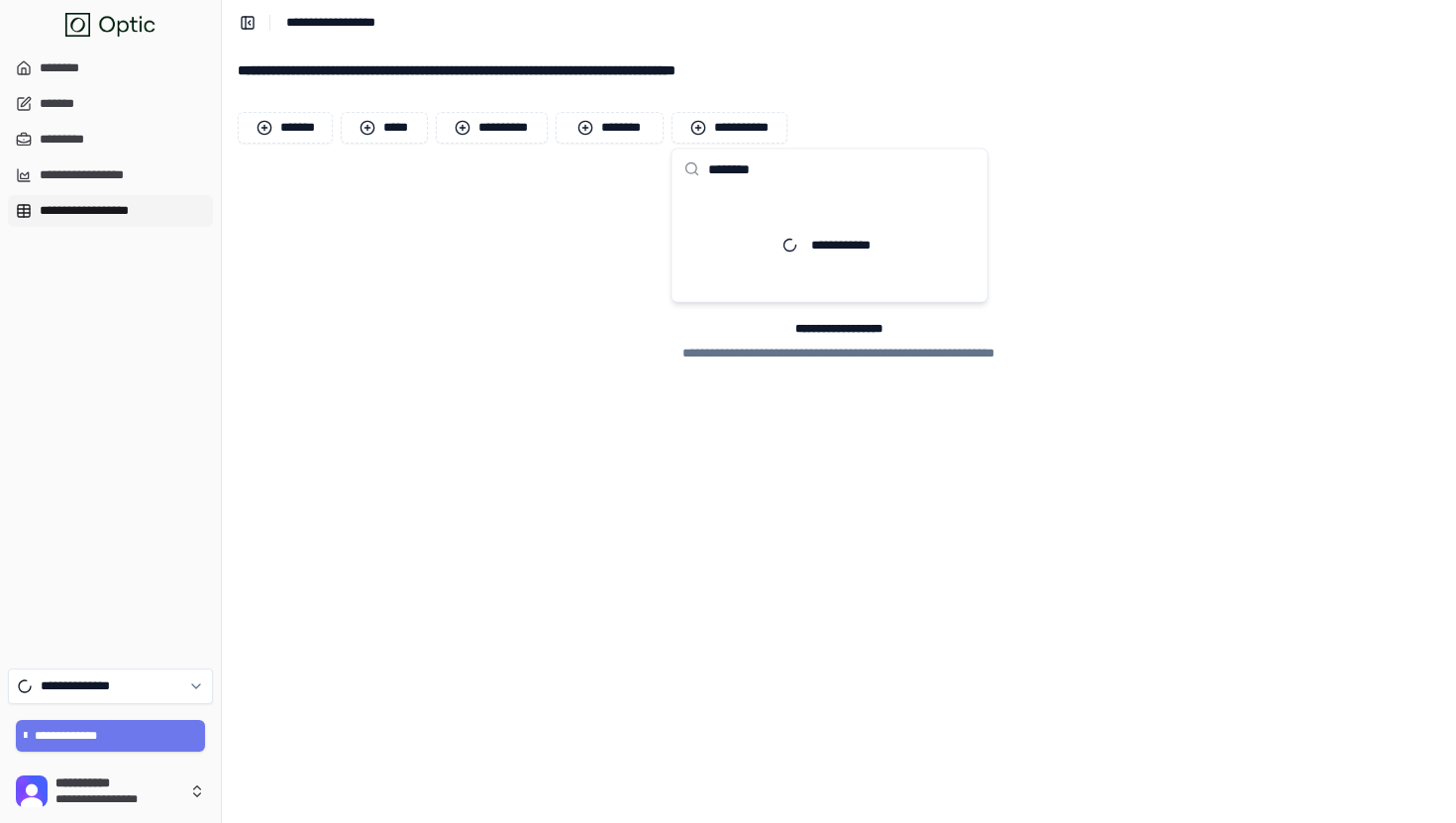 click on "********" at bounding box center (842, 169) 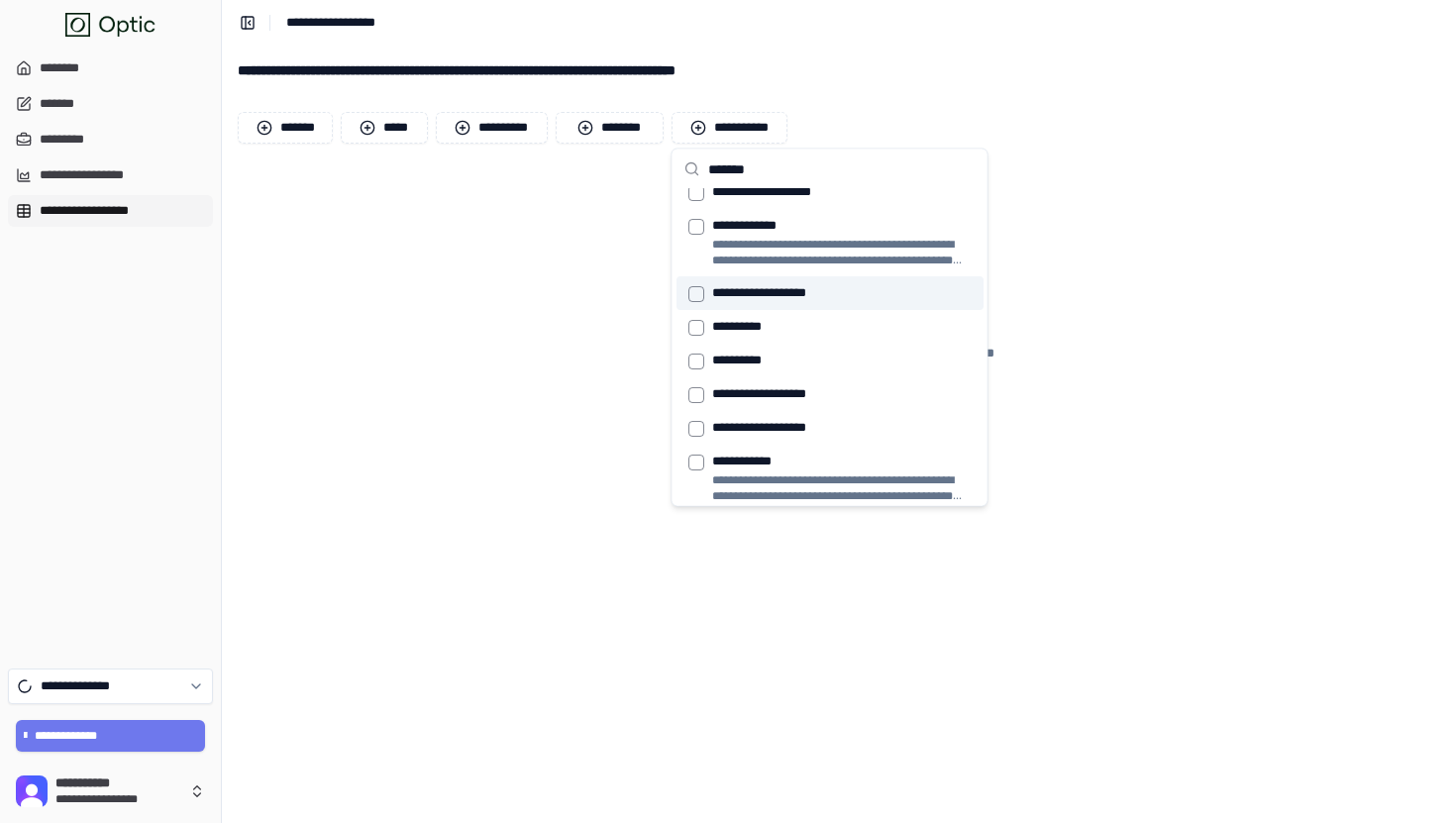 scroll, scrollTop: 242, scrollLeft: 0, axis: vertical 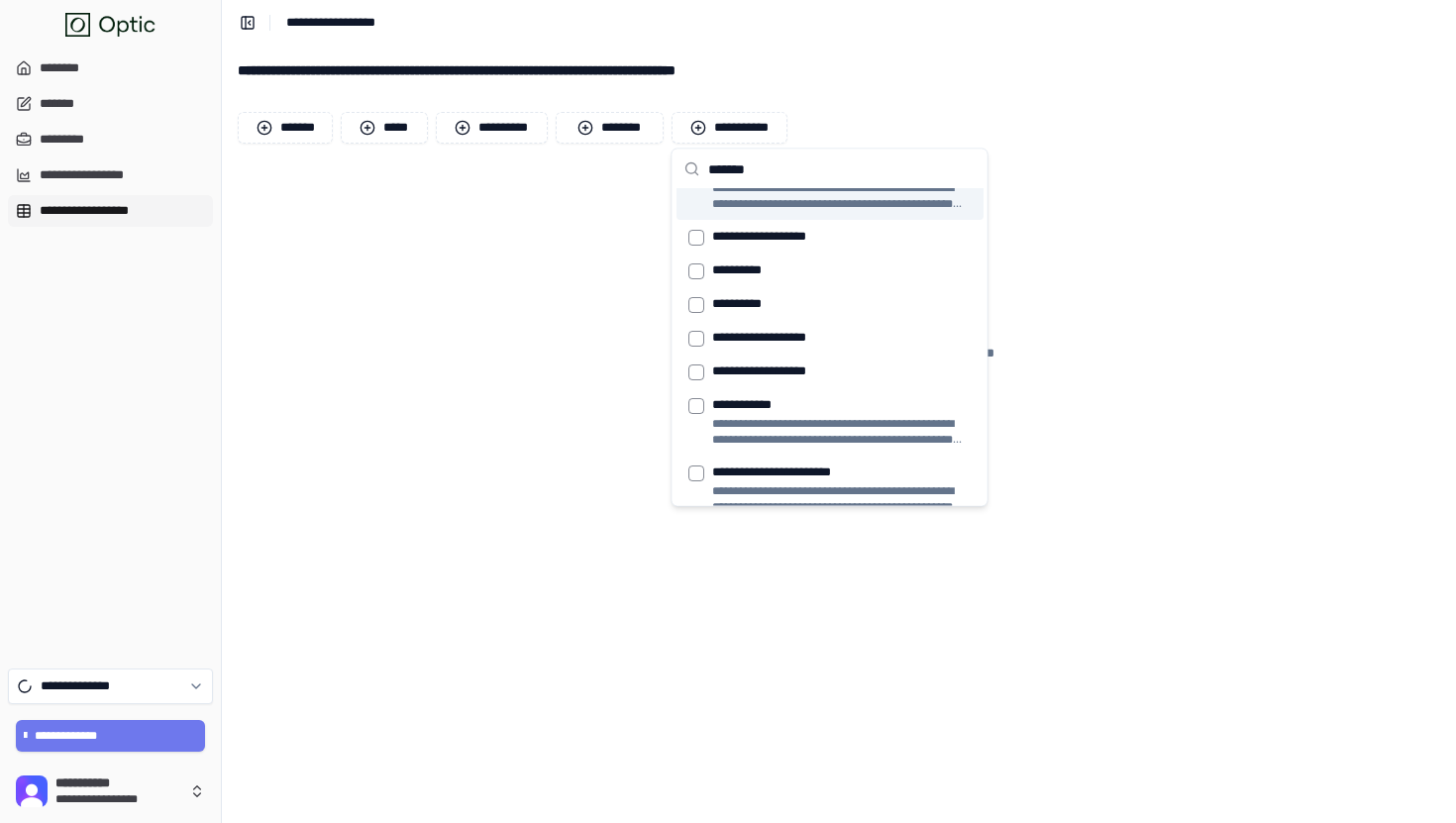 click on "*******" at bounding box center [842, 169] 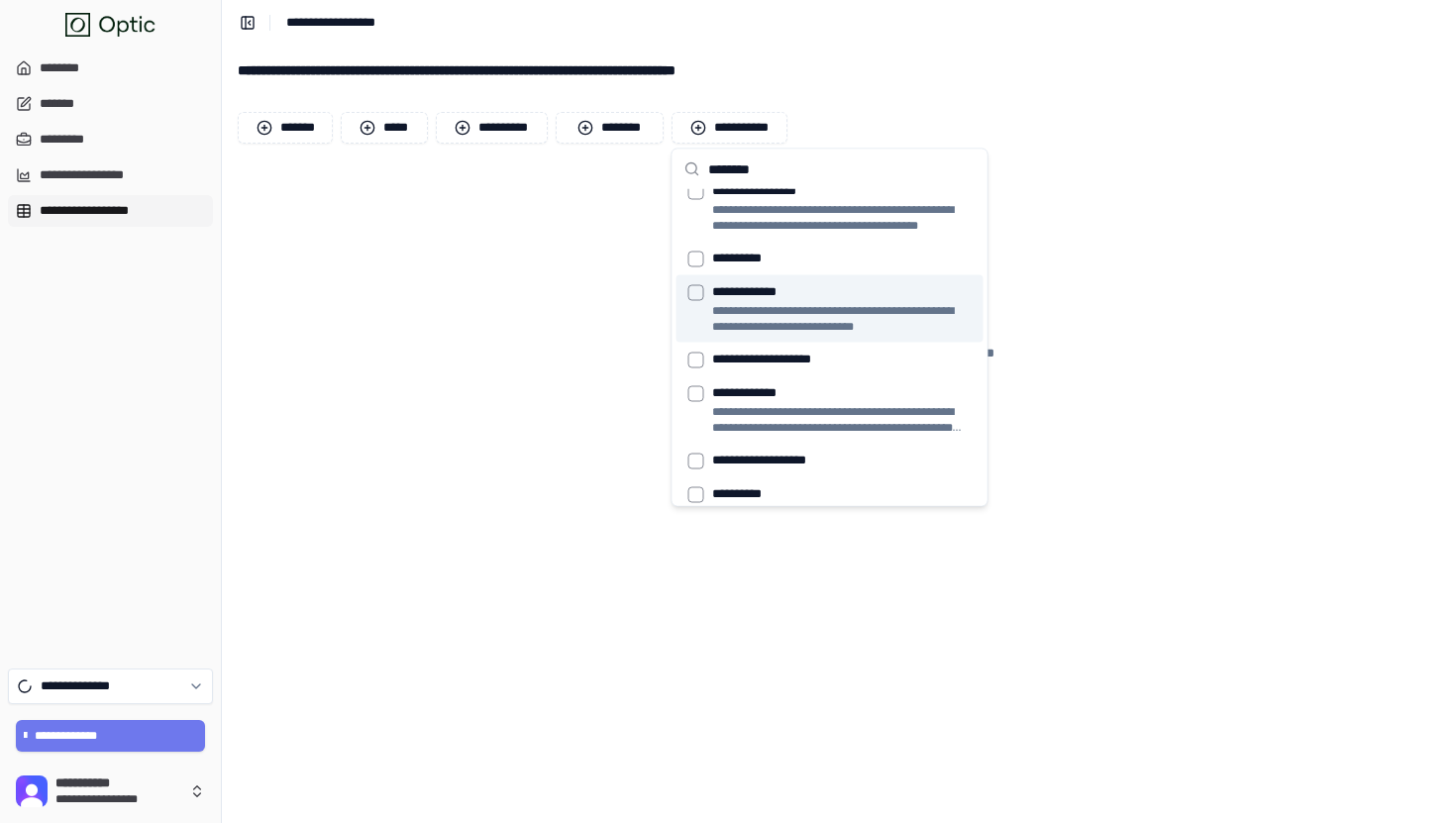 scroll, scrollTop: 4, scrollLeft: 0, axis: vertical 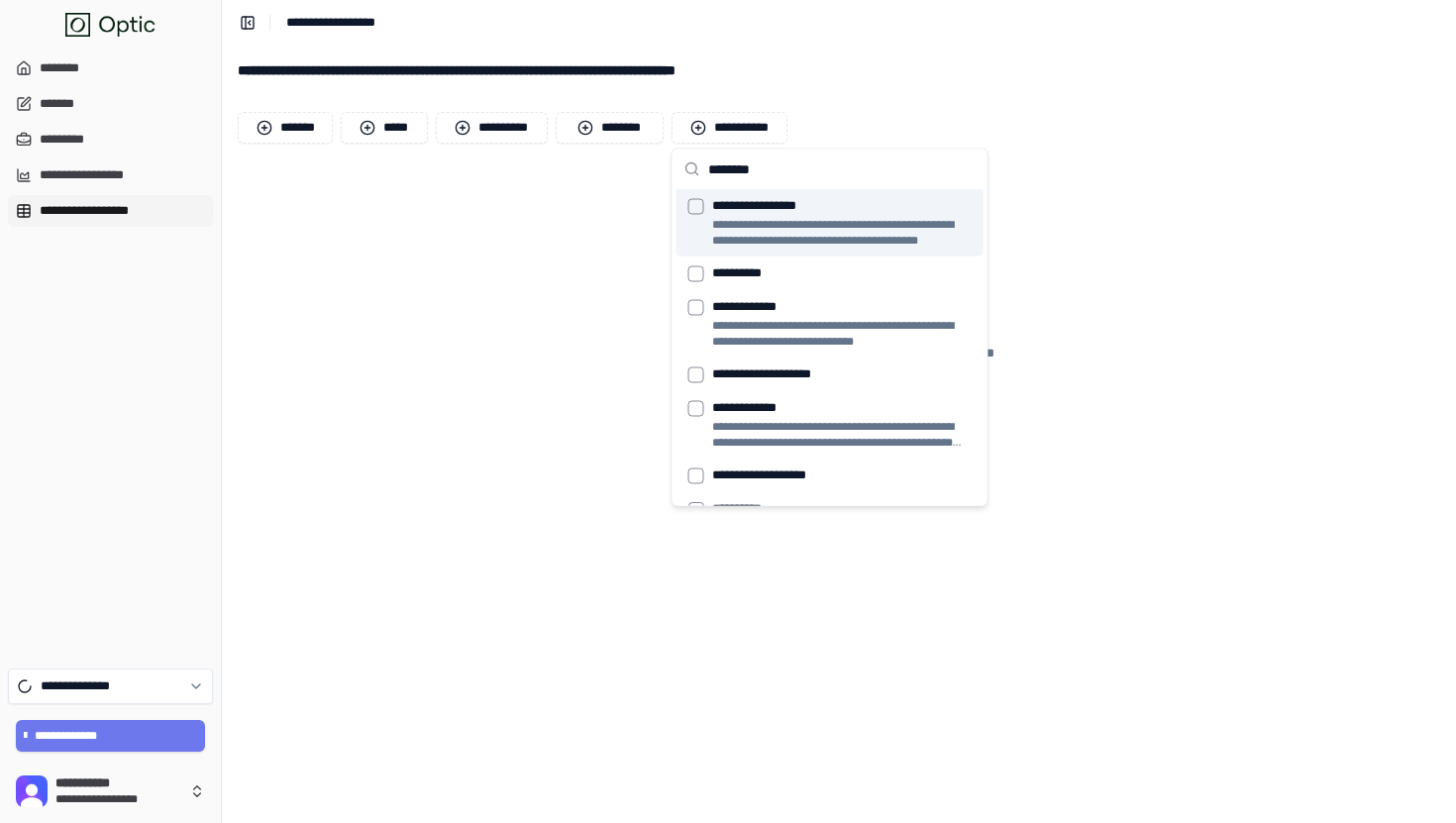 paste 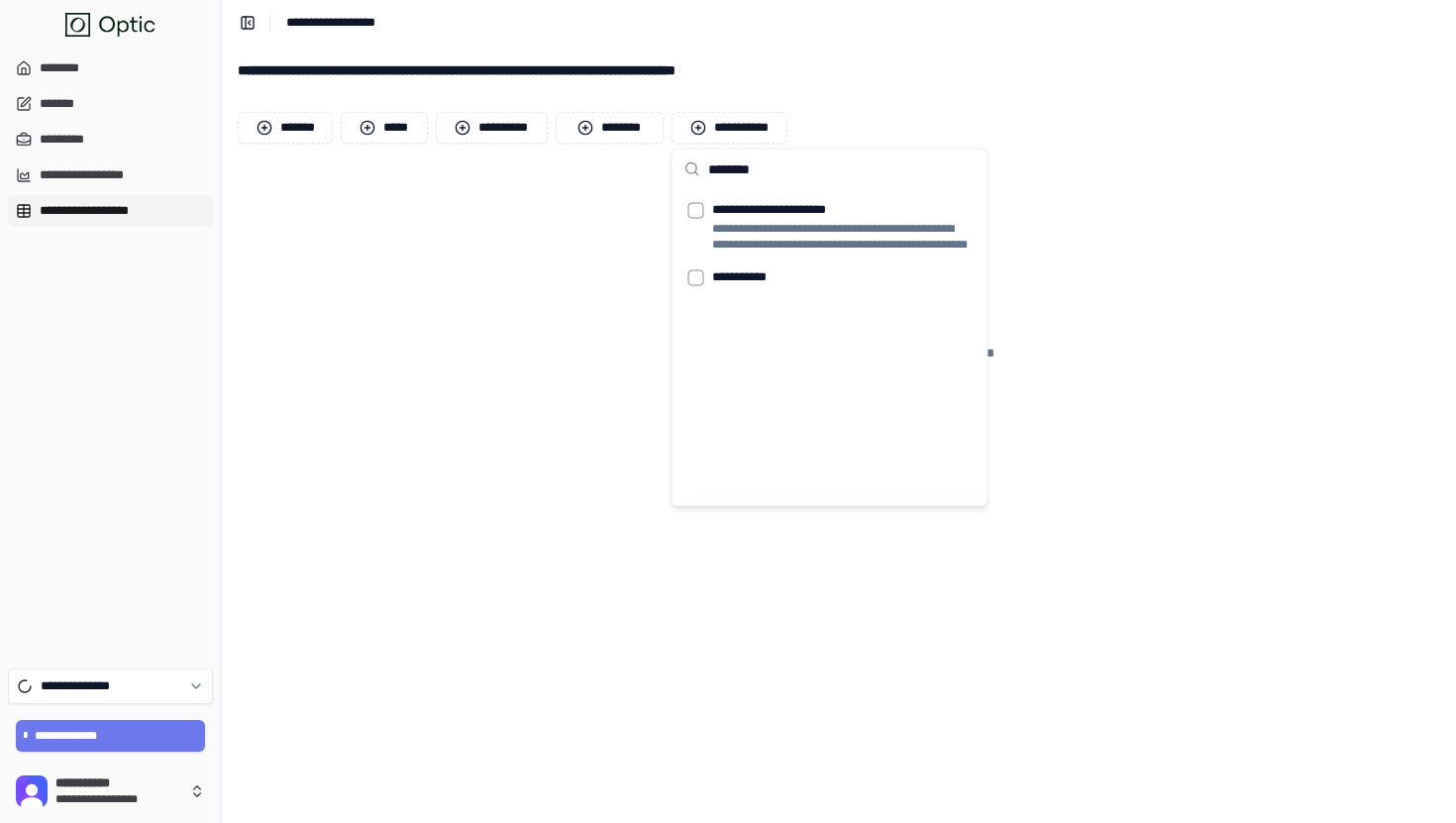 scroll, scrollTop: 0, scrollLeft: 0, axis: both 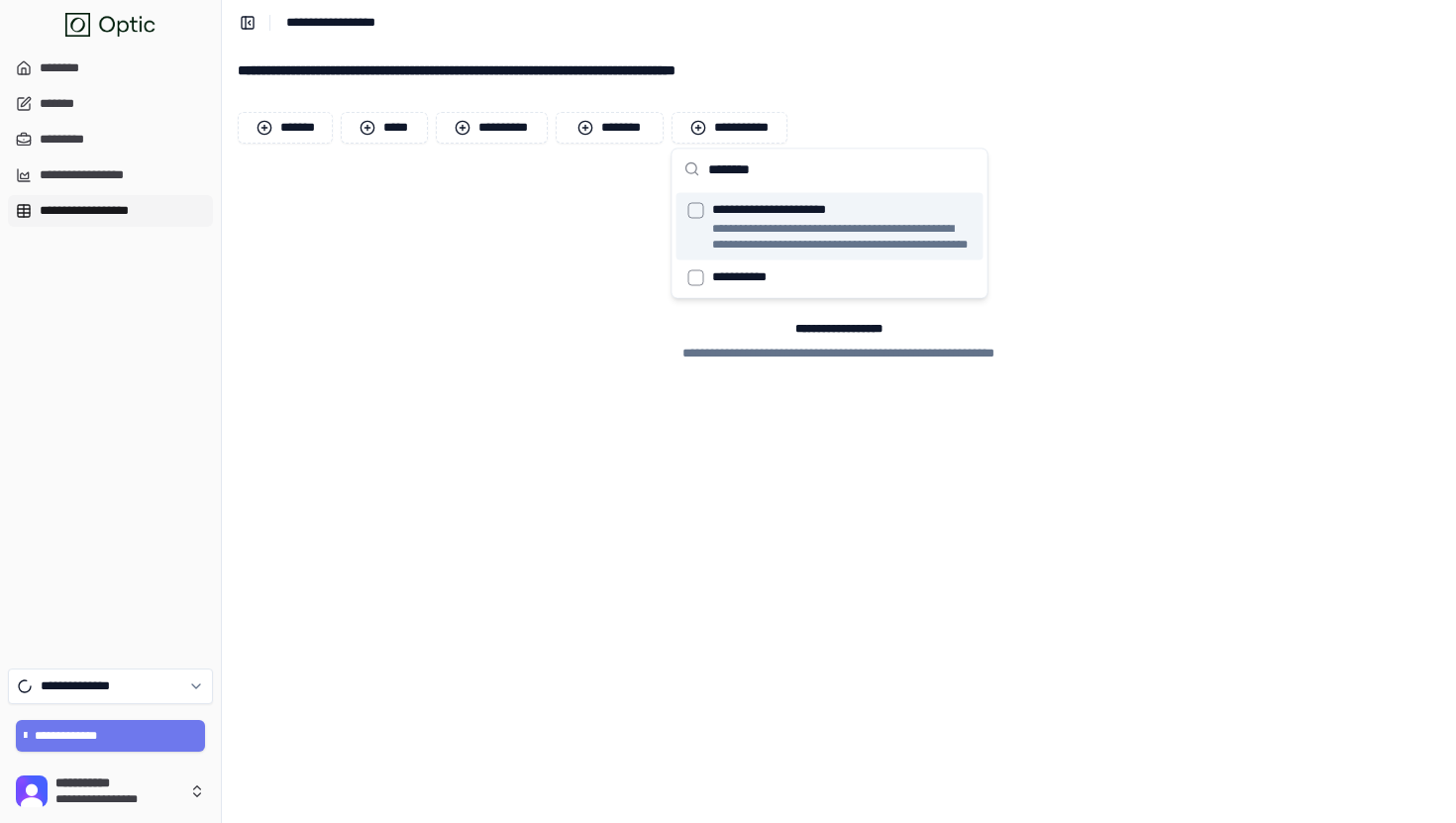 type on "********" 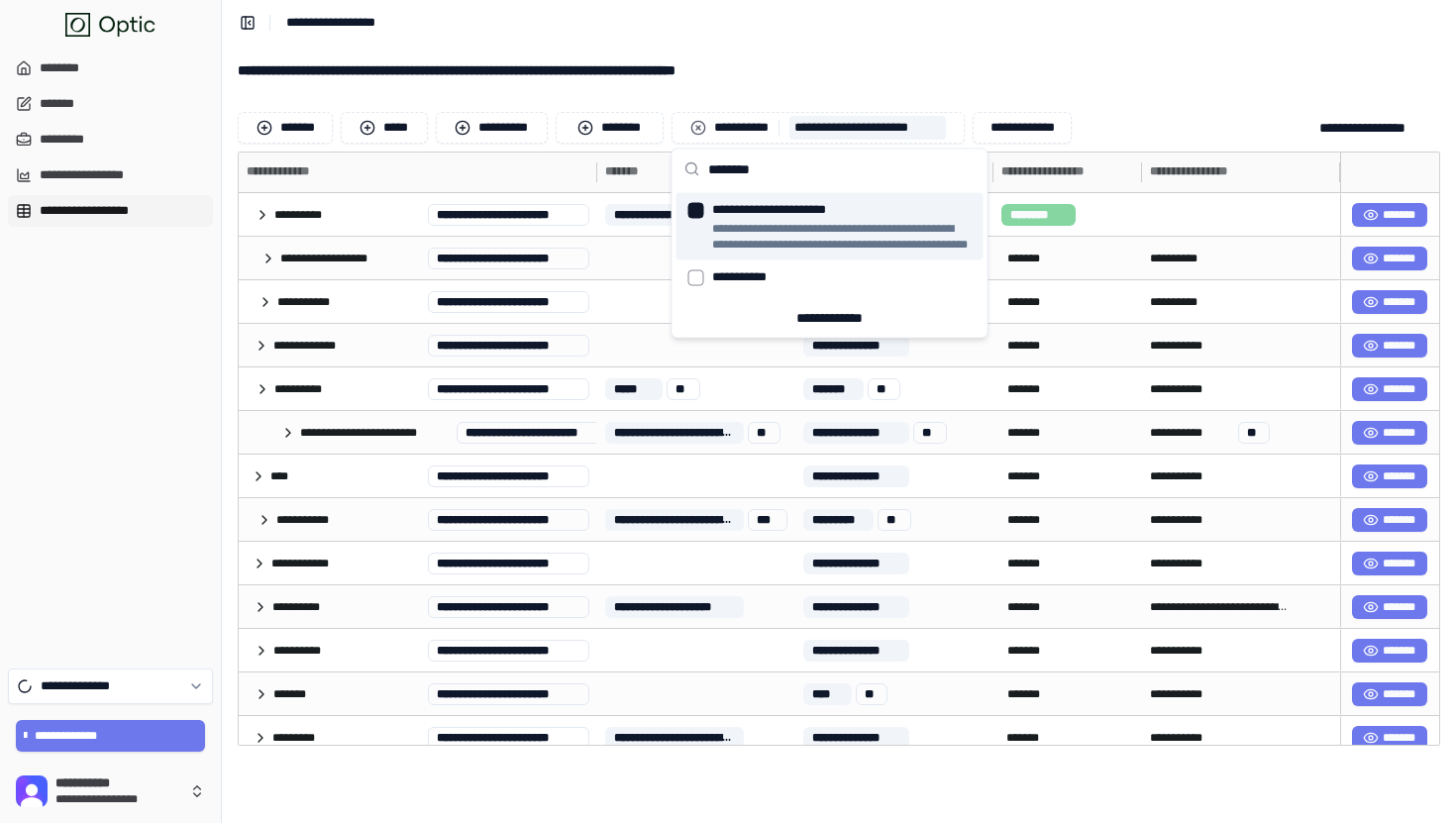click on "**********" at bounding box center [839, 434] 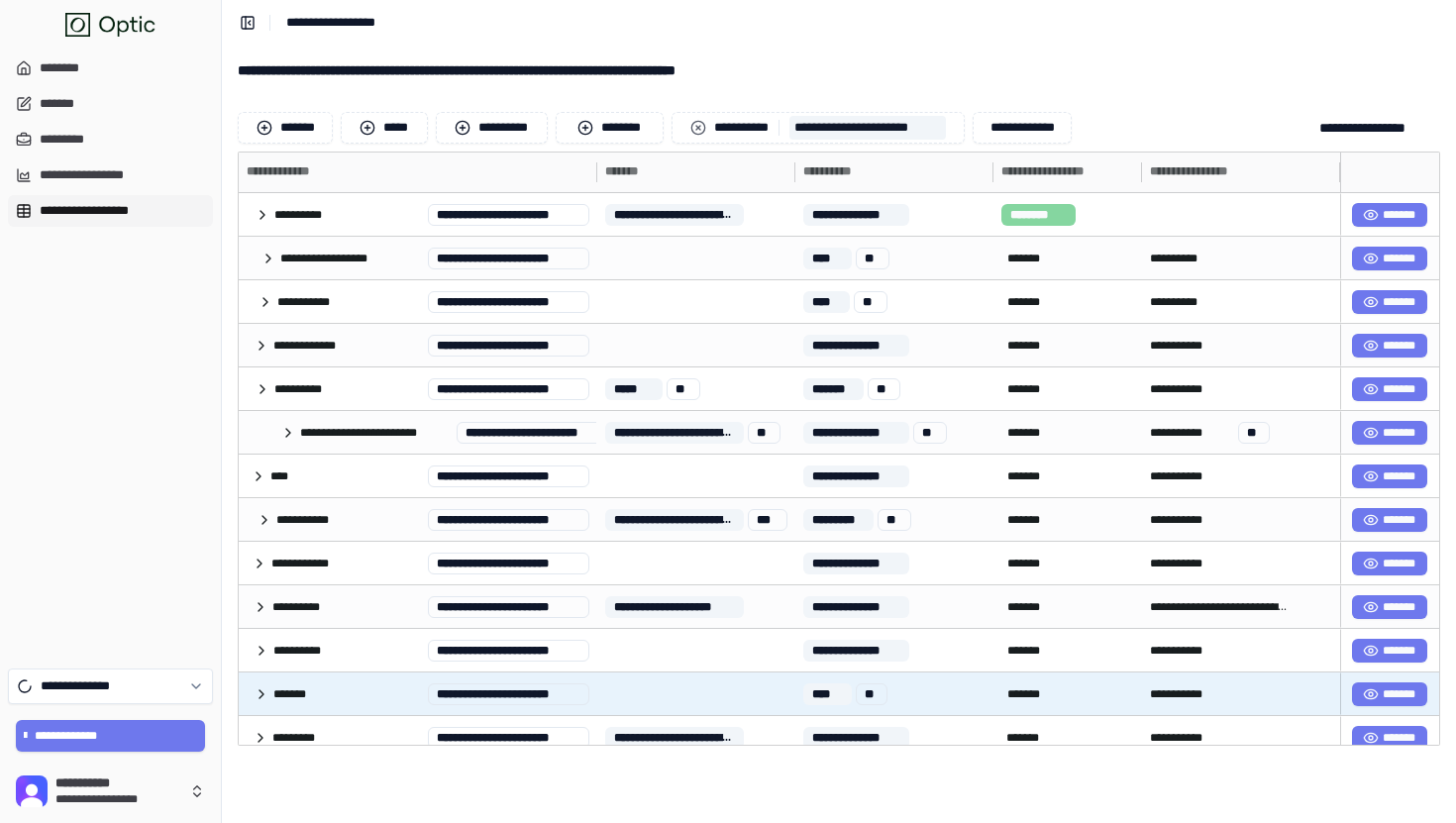 scroll, scrollTop: 276, scrollLeft: 0, axis: vertical 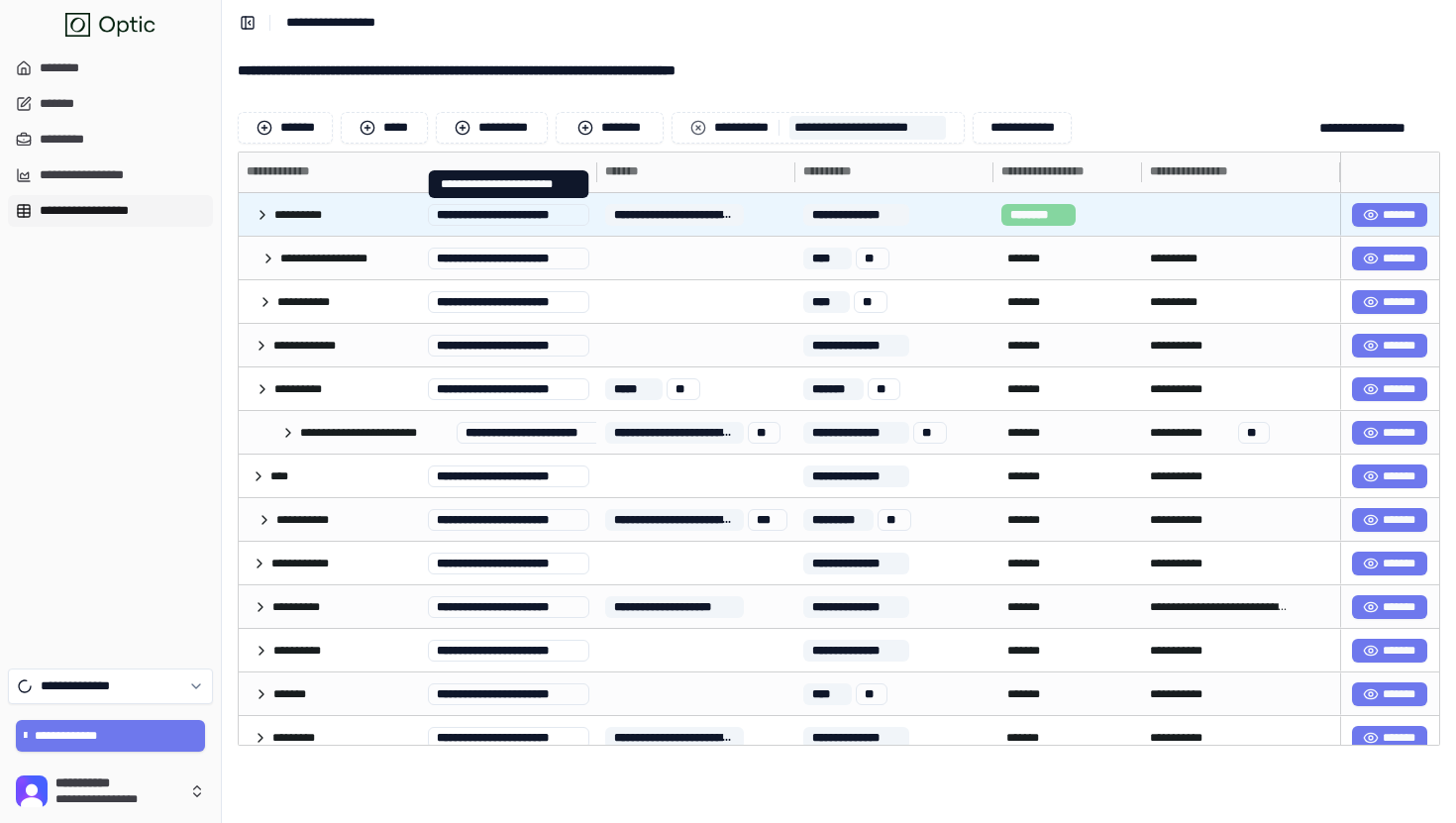 click on "**********" at bounding box center [508, 215] 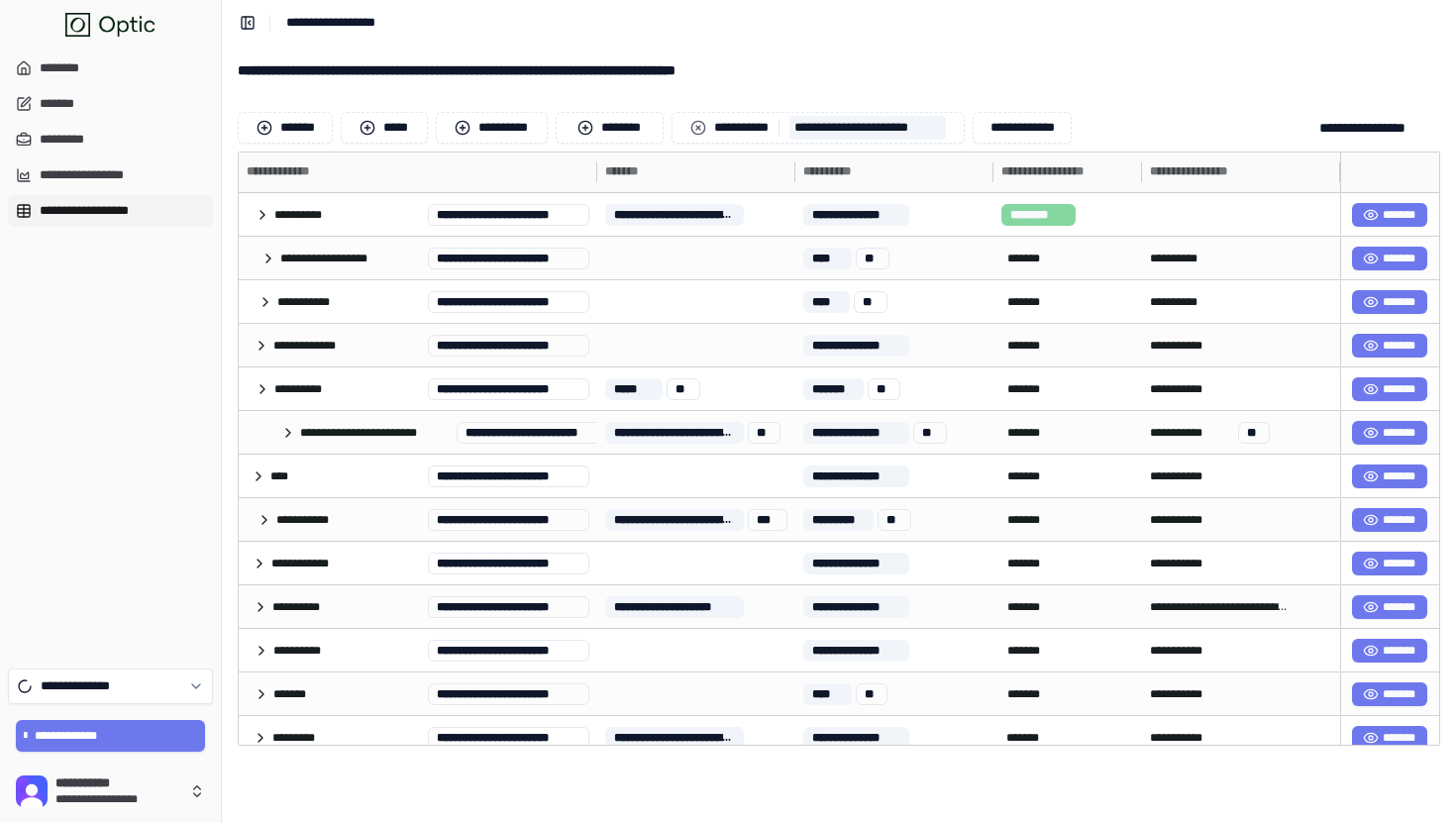 click on "**********" at bounding box center [839, 434] 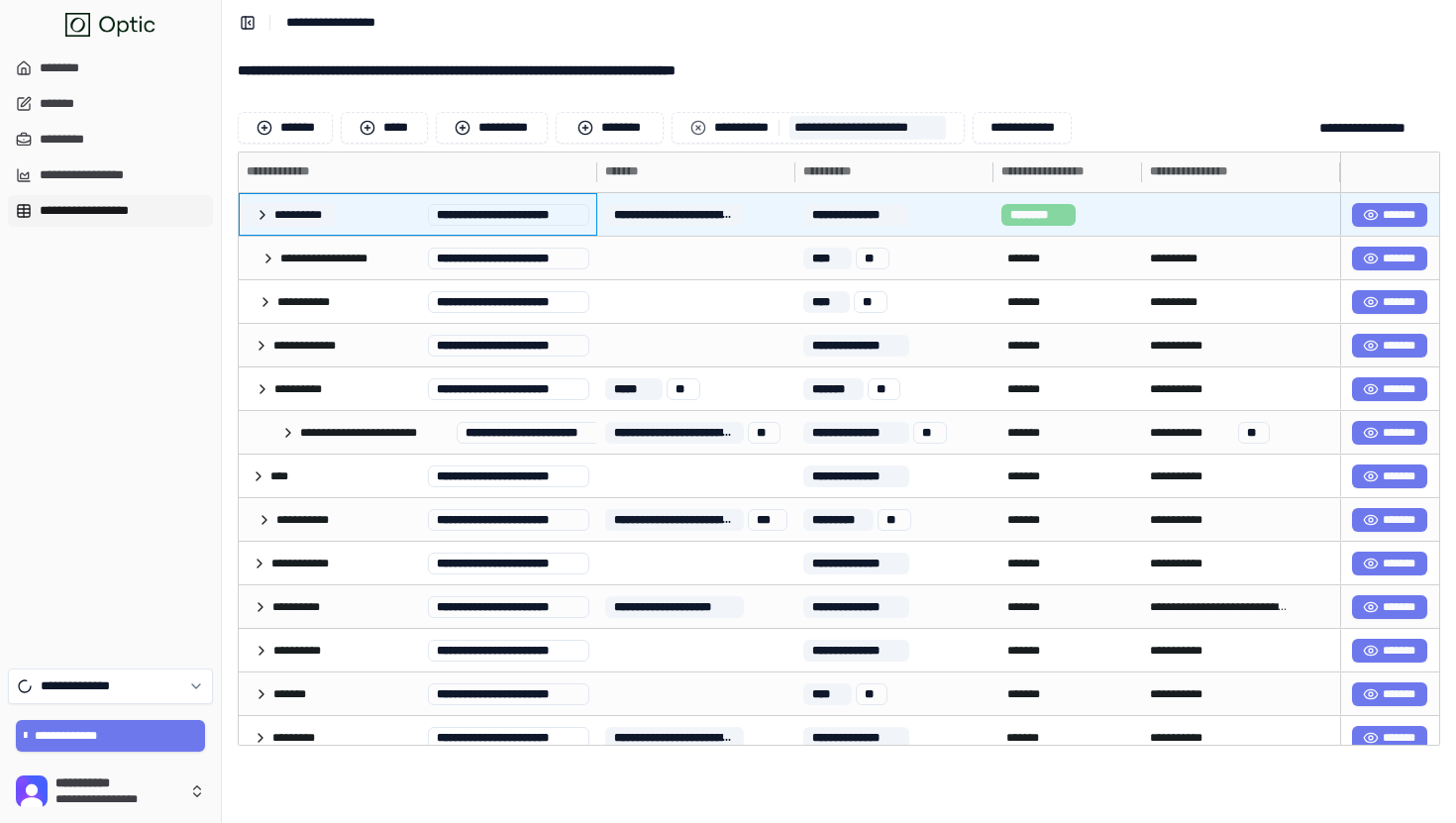 click on "**********" at bounding box center [287, 215] 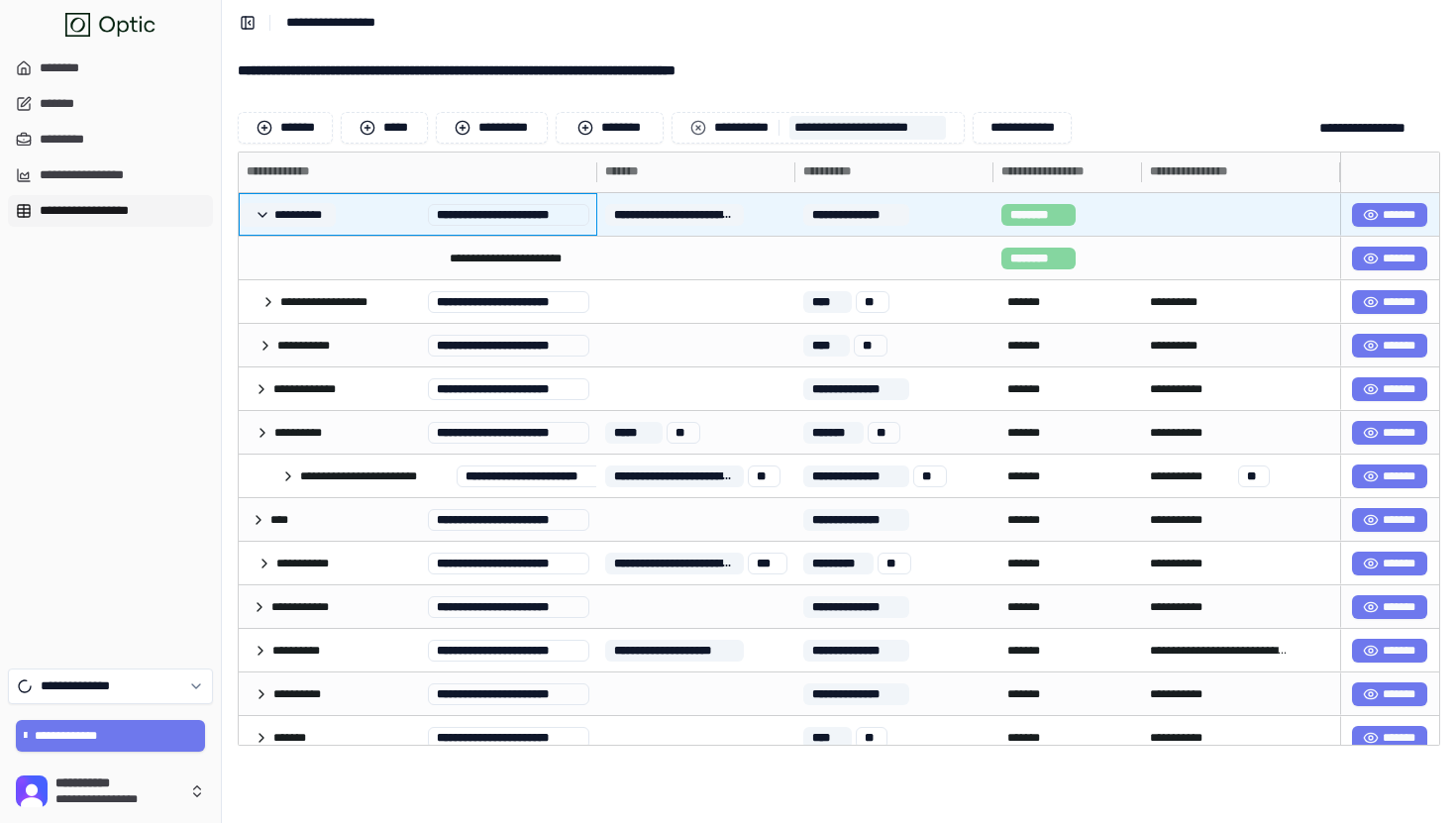click on "**********" at bounding box center (287, 215) 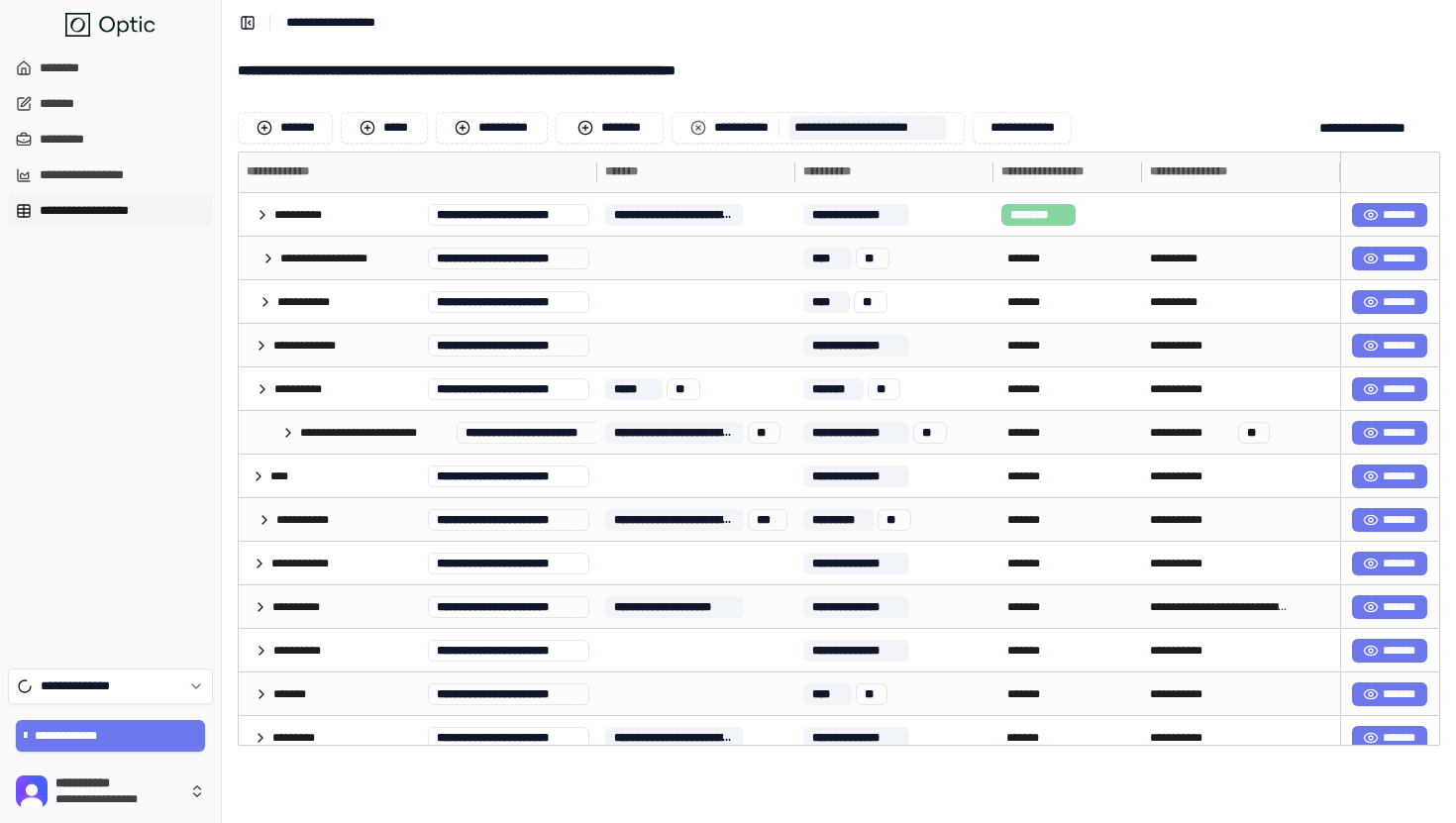 click on "**********" at bounding box center [839, 434] 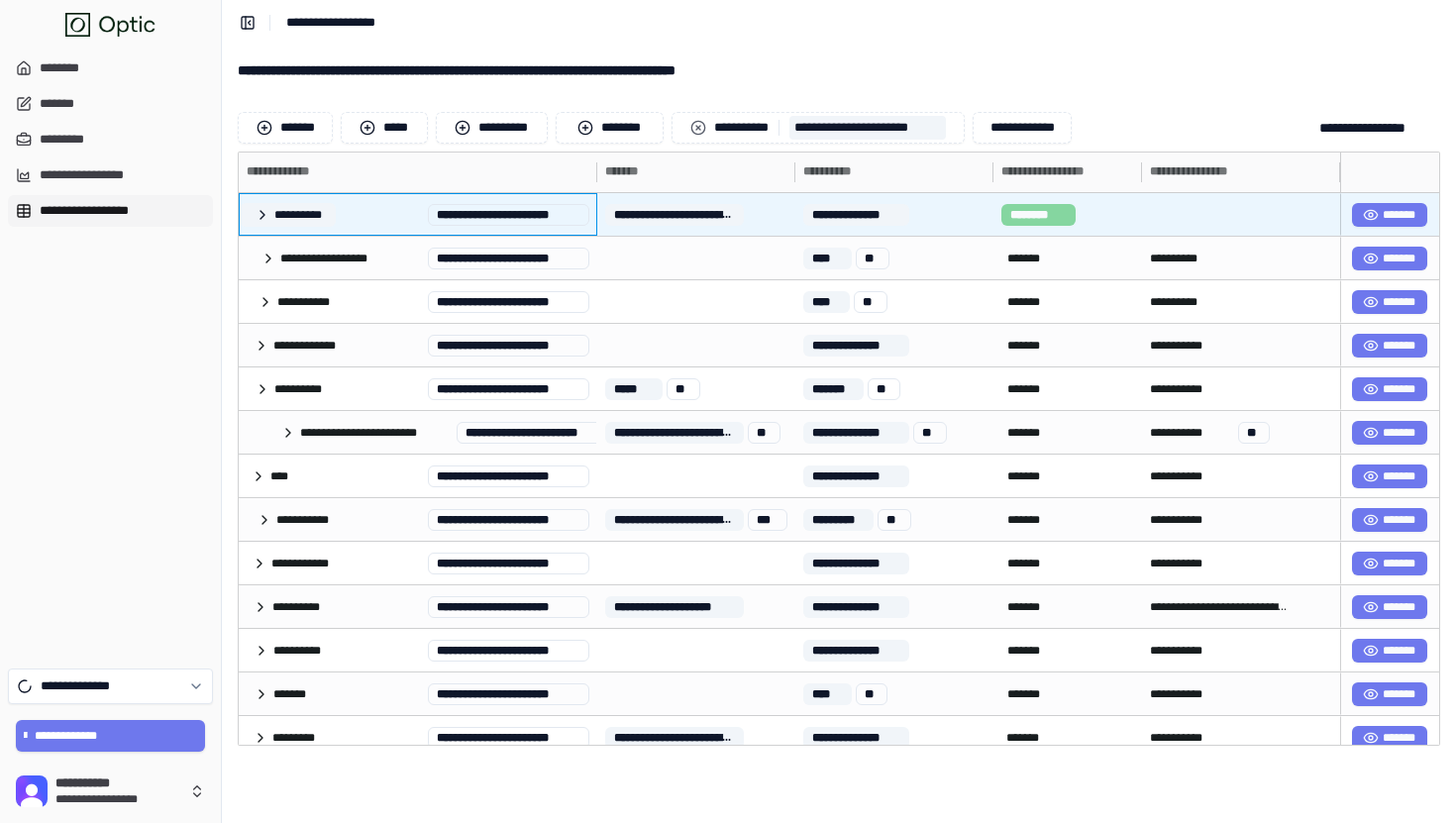 click on "**********" at bounding box center [287, 215] 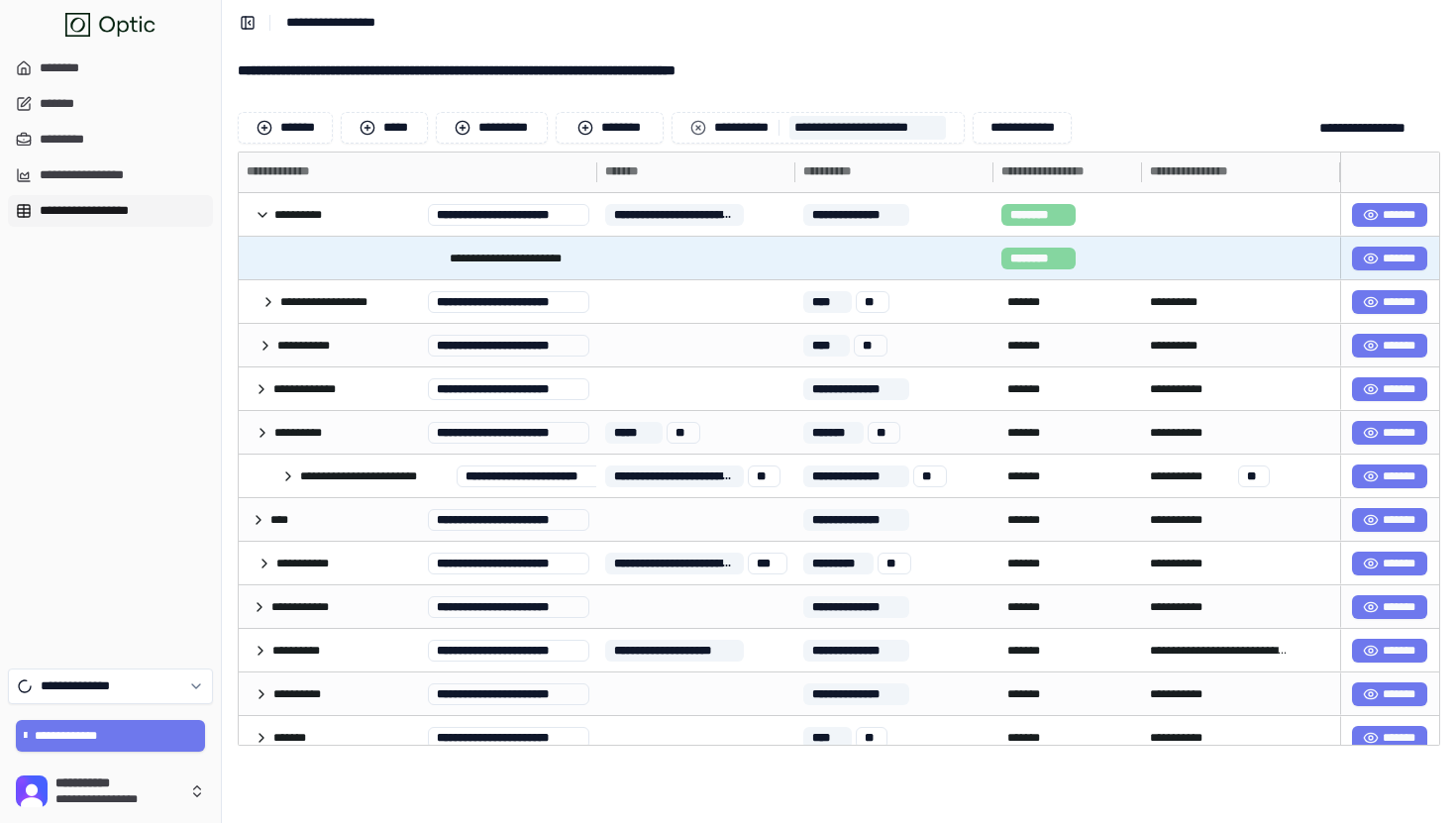 click on "**********" at bounding box center [414, 257] 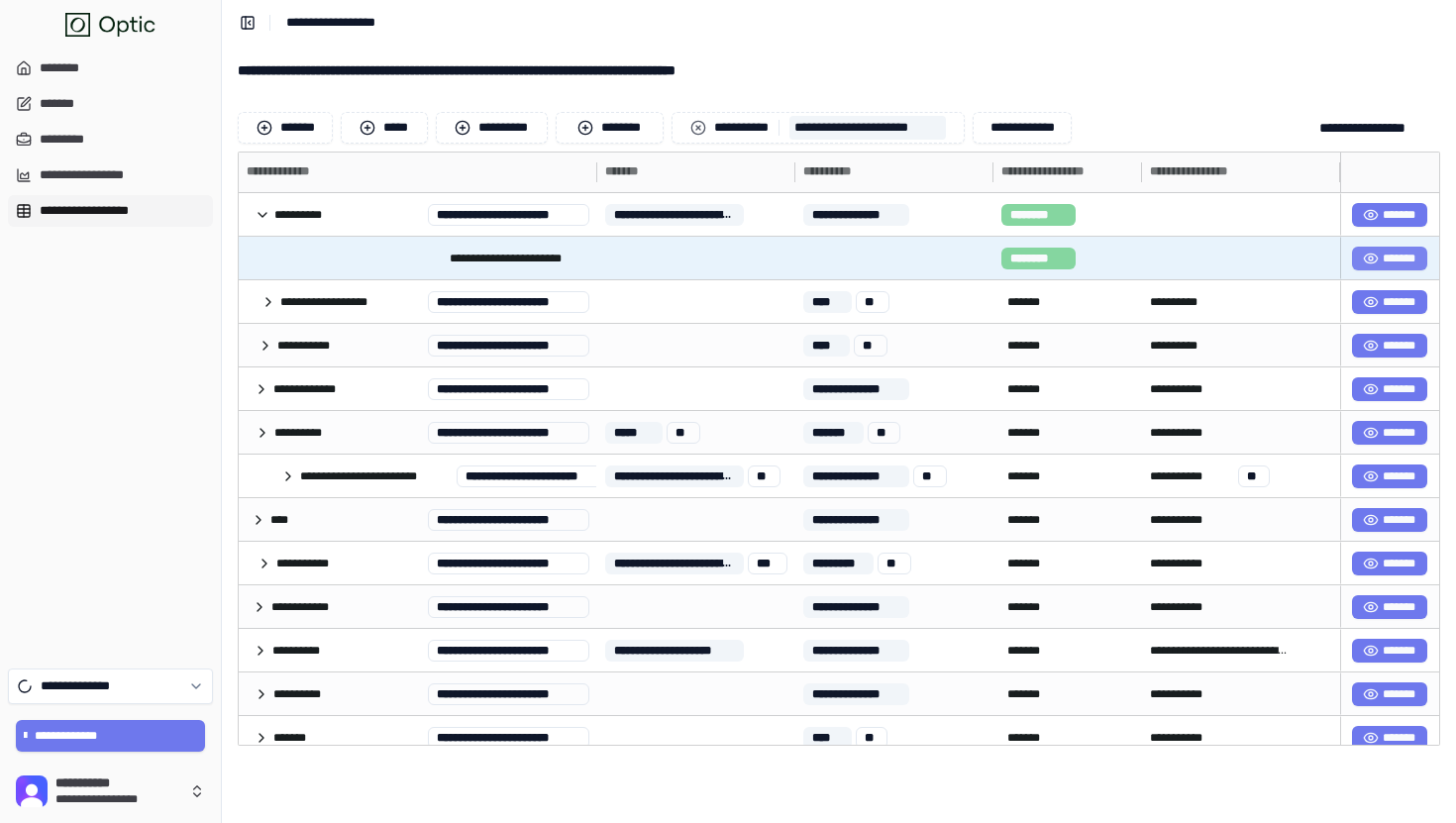 click on "*******" at bounding box center [1390, 258] 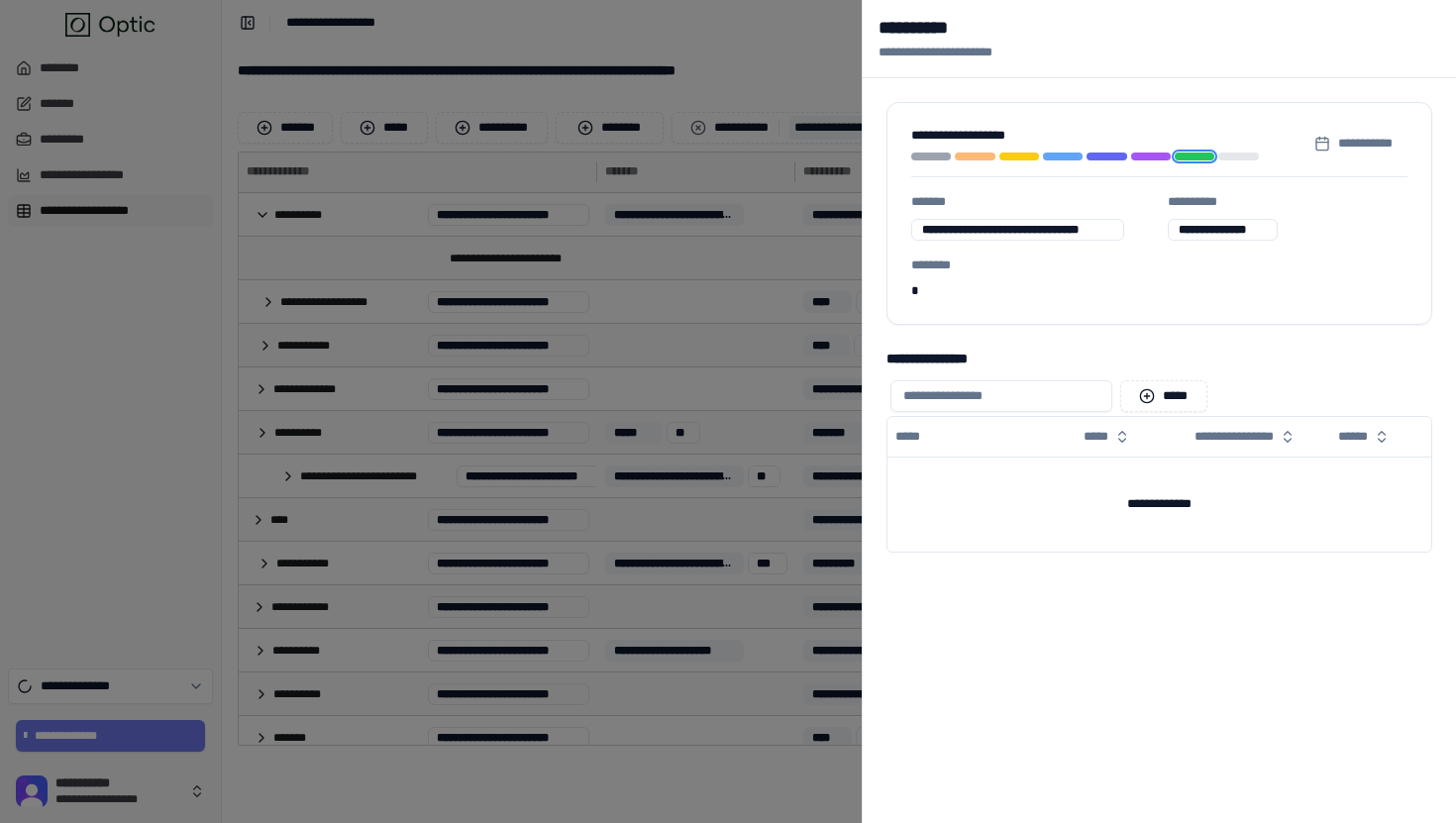 click at bounding box center [728, 411] 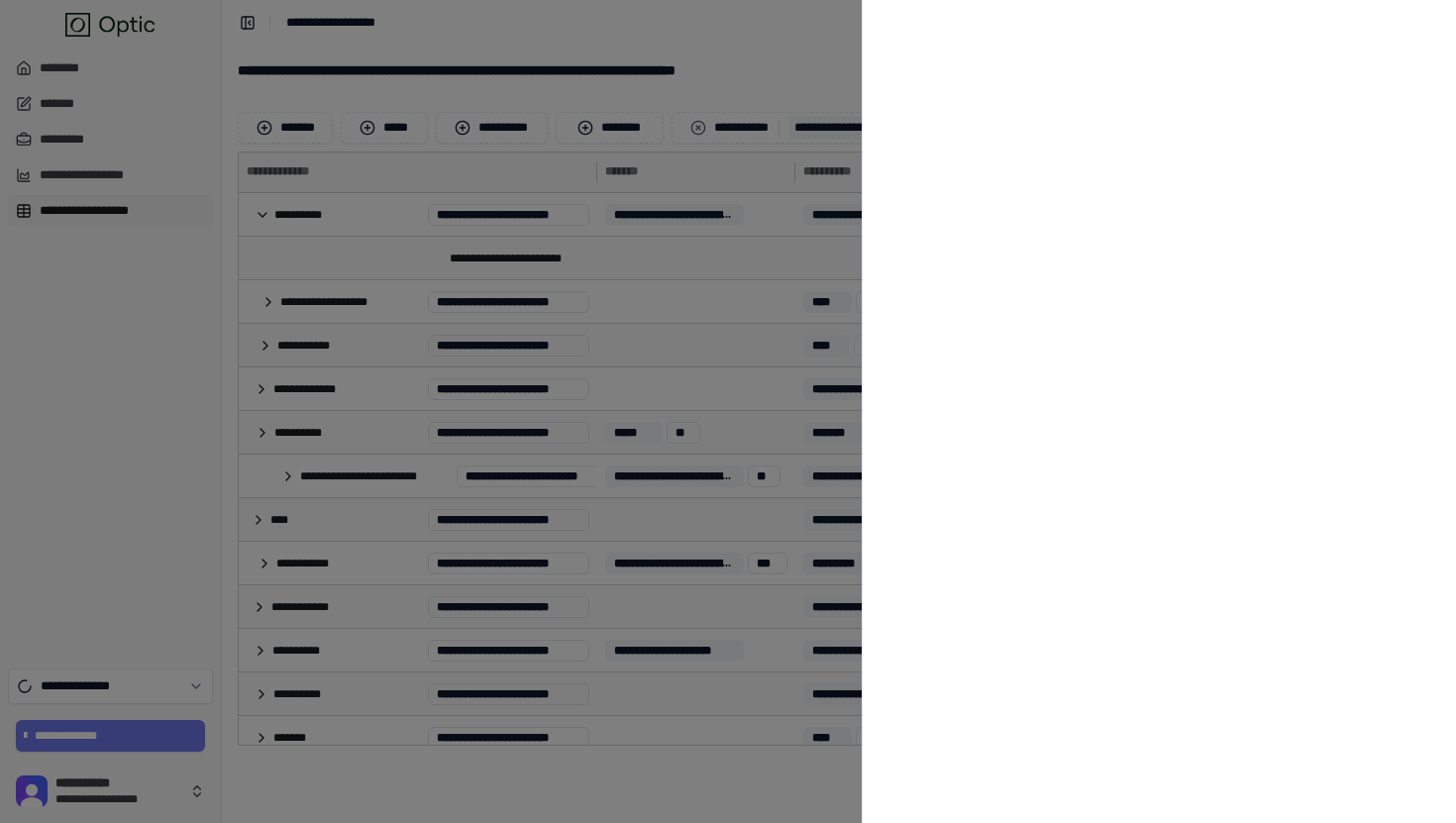 click at bounding box center [728, 411] 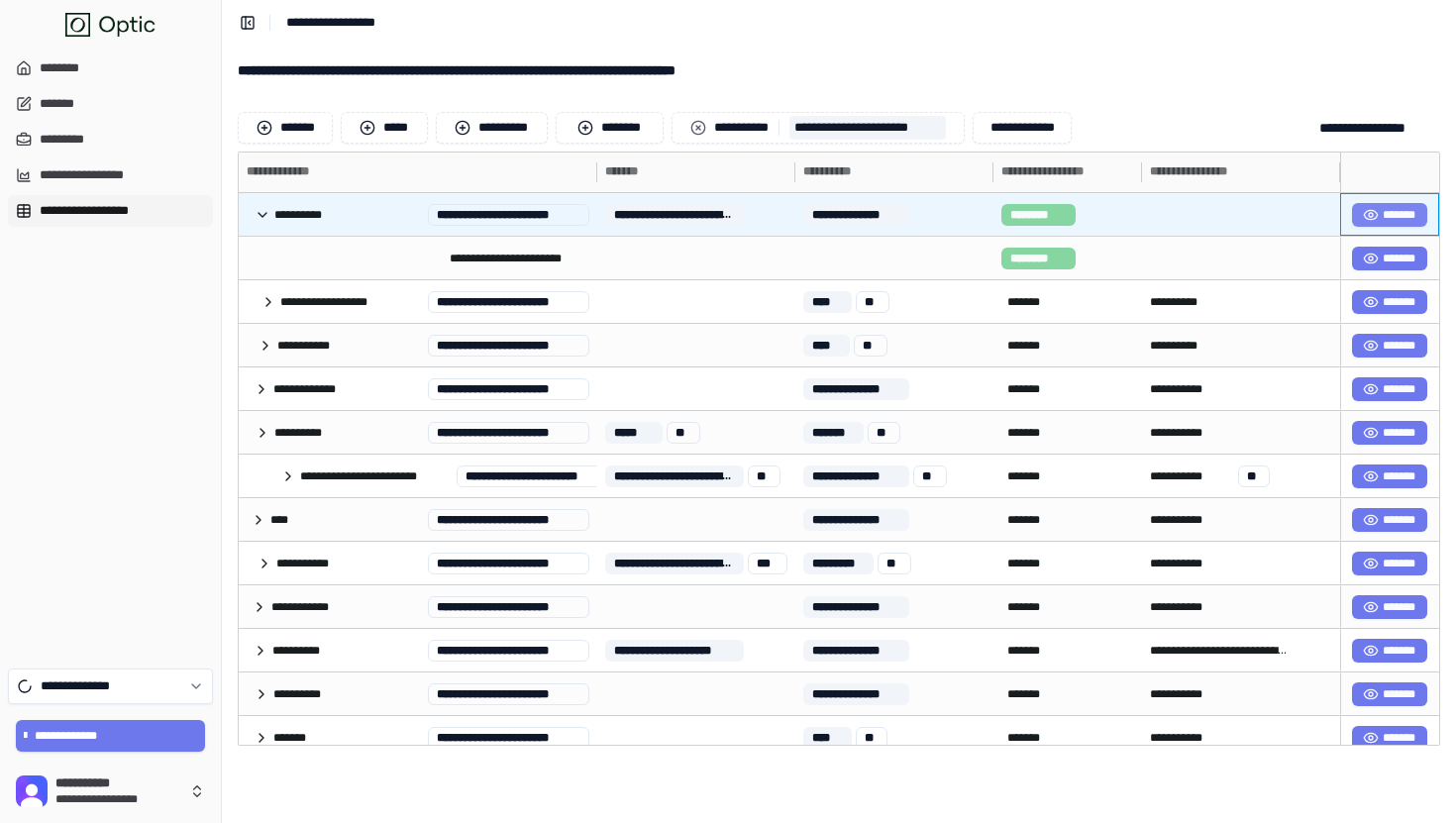 click on "*******" at bounding box center (1390, 215) 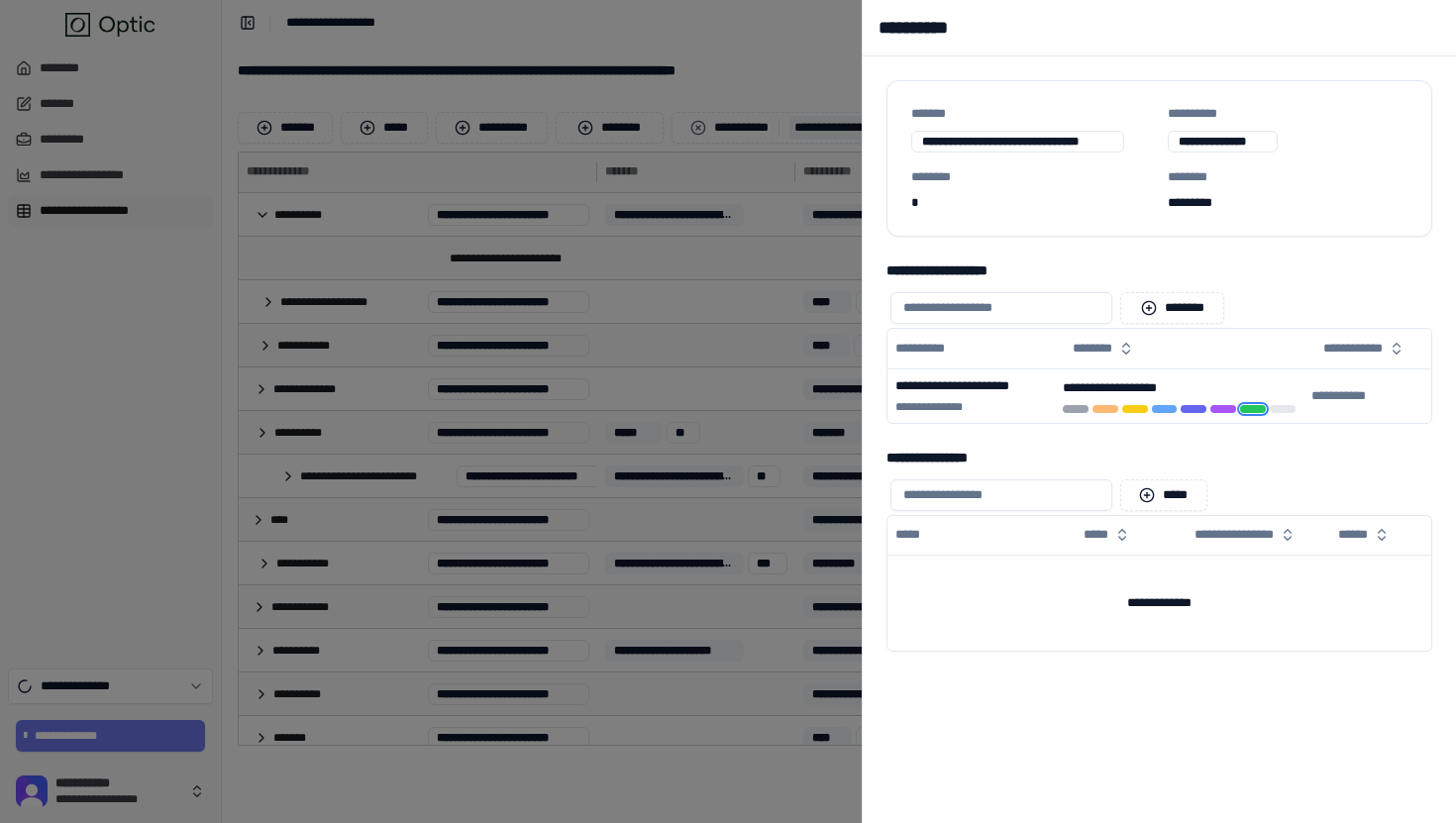 click on "**********" at bounding box center (1159, 365) 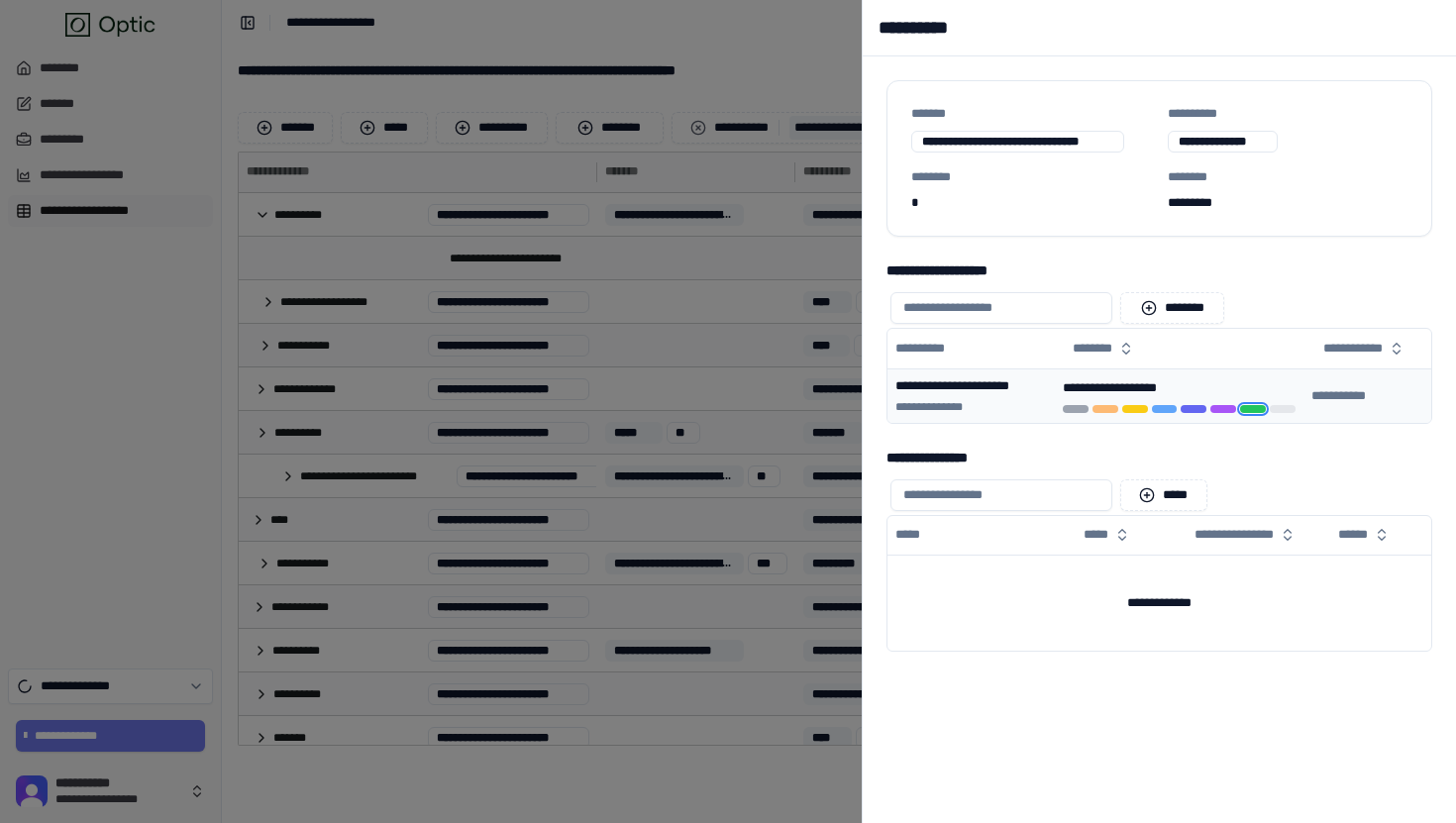 click on "**********" at bounding box center [1179, 395] 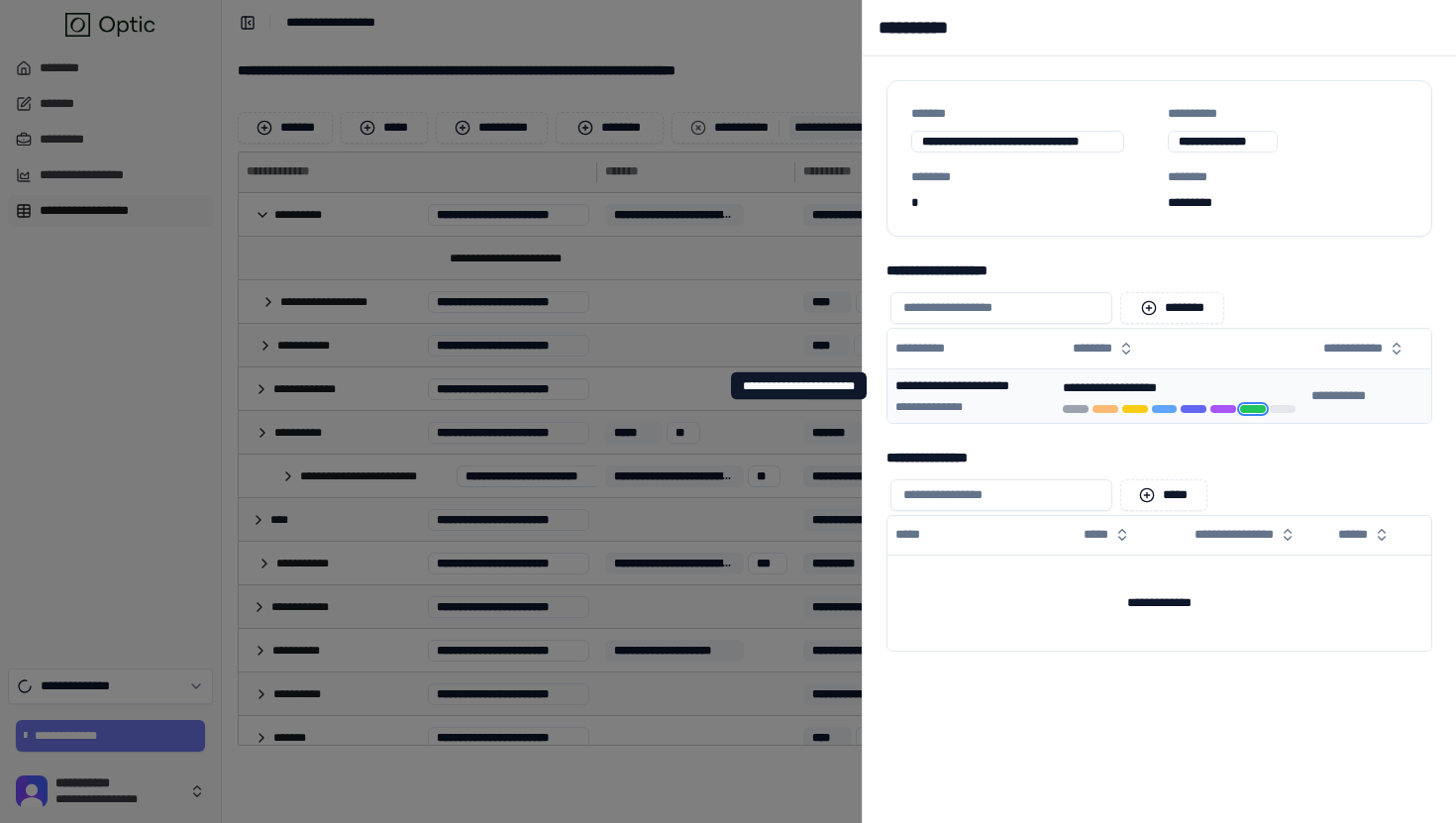 click on "**********" at bounding box center (971, 386) 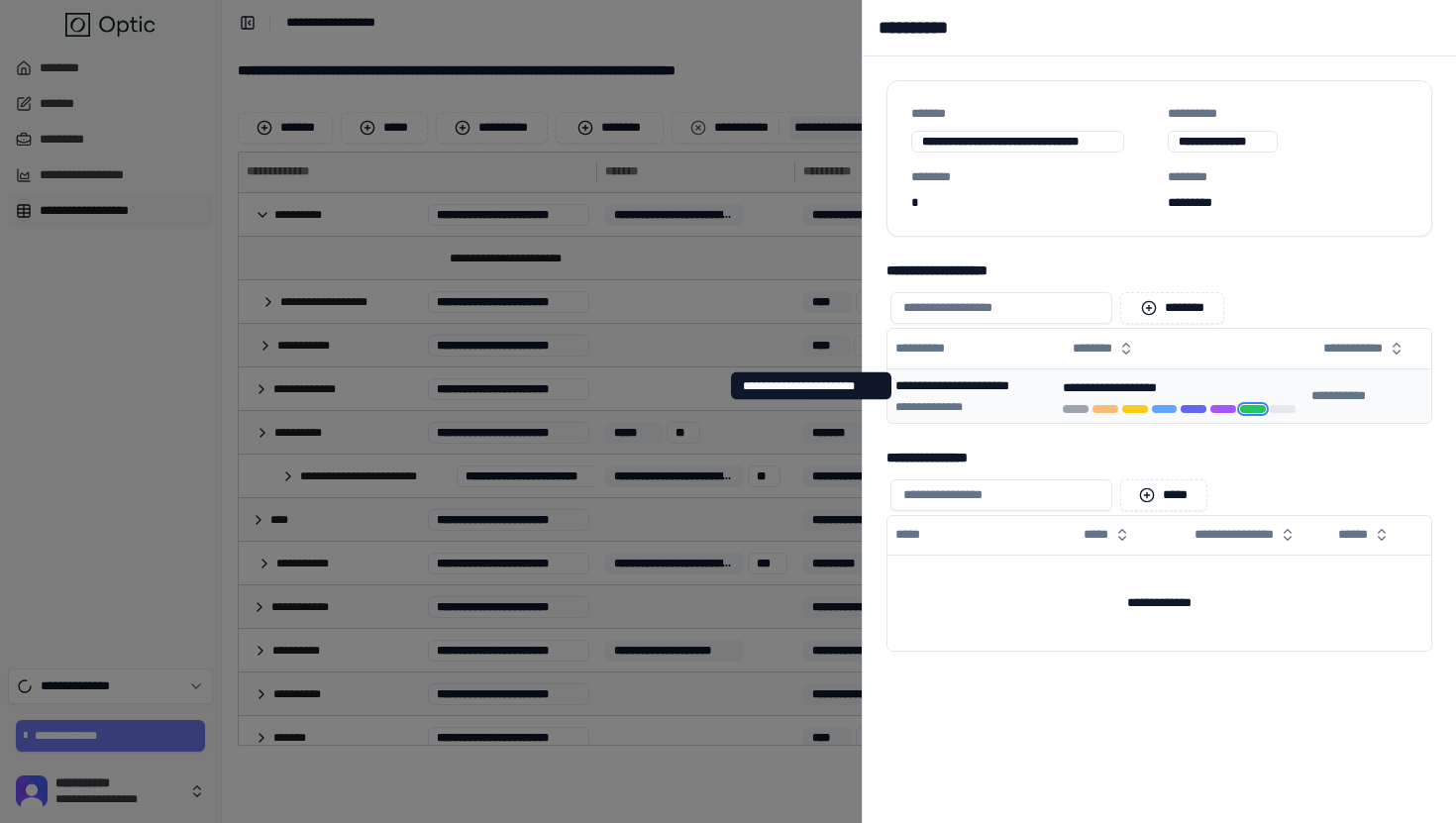 click on "**********" at bounding box center (971, 386) 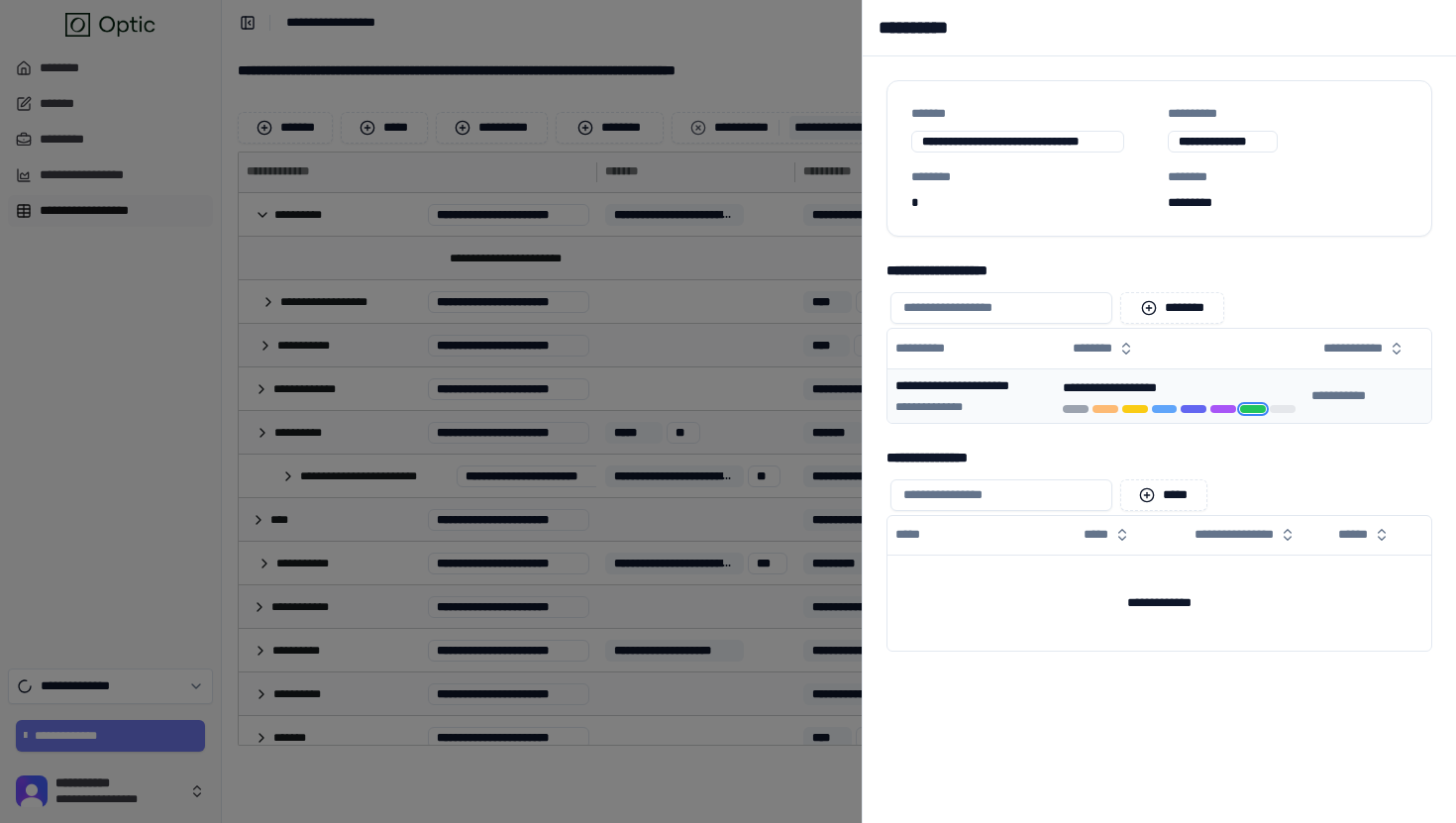 click on "**********" at bounding box center (971, 386) 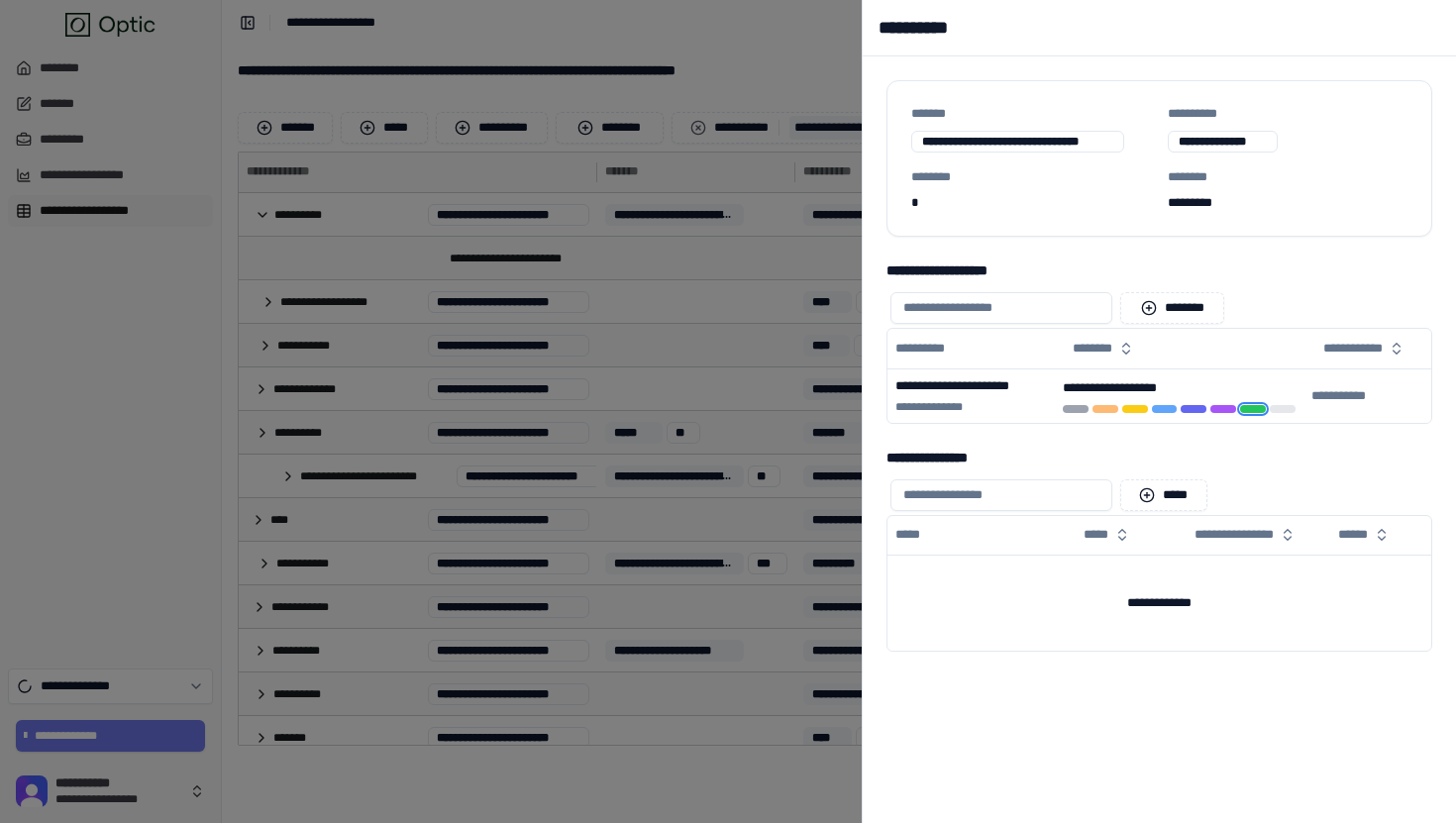 click on "**********" at bounding box center [923, 28] 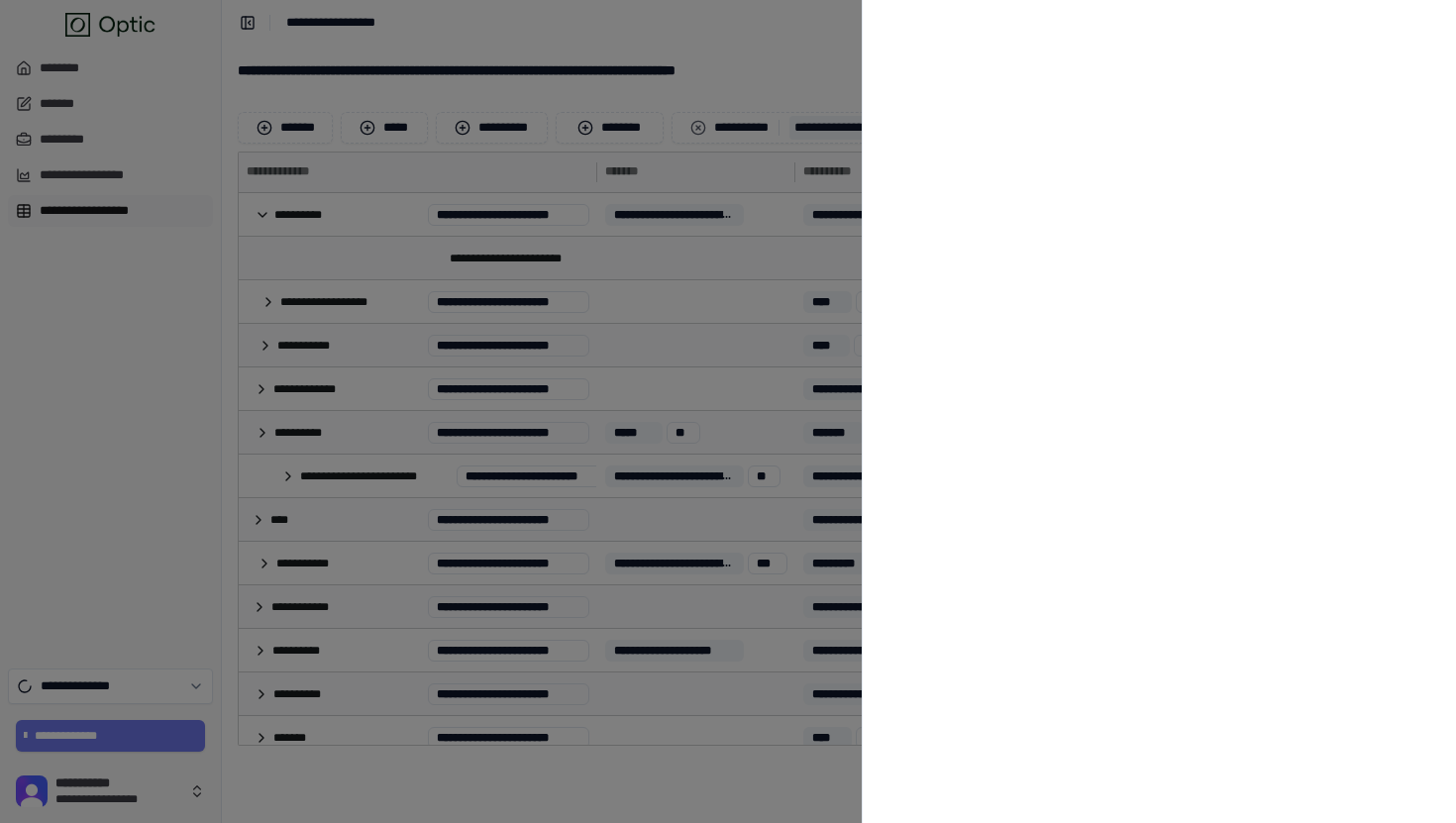 click at bounding box center [728, 411] 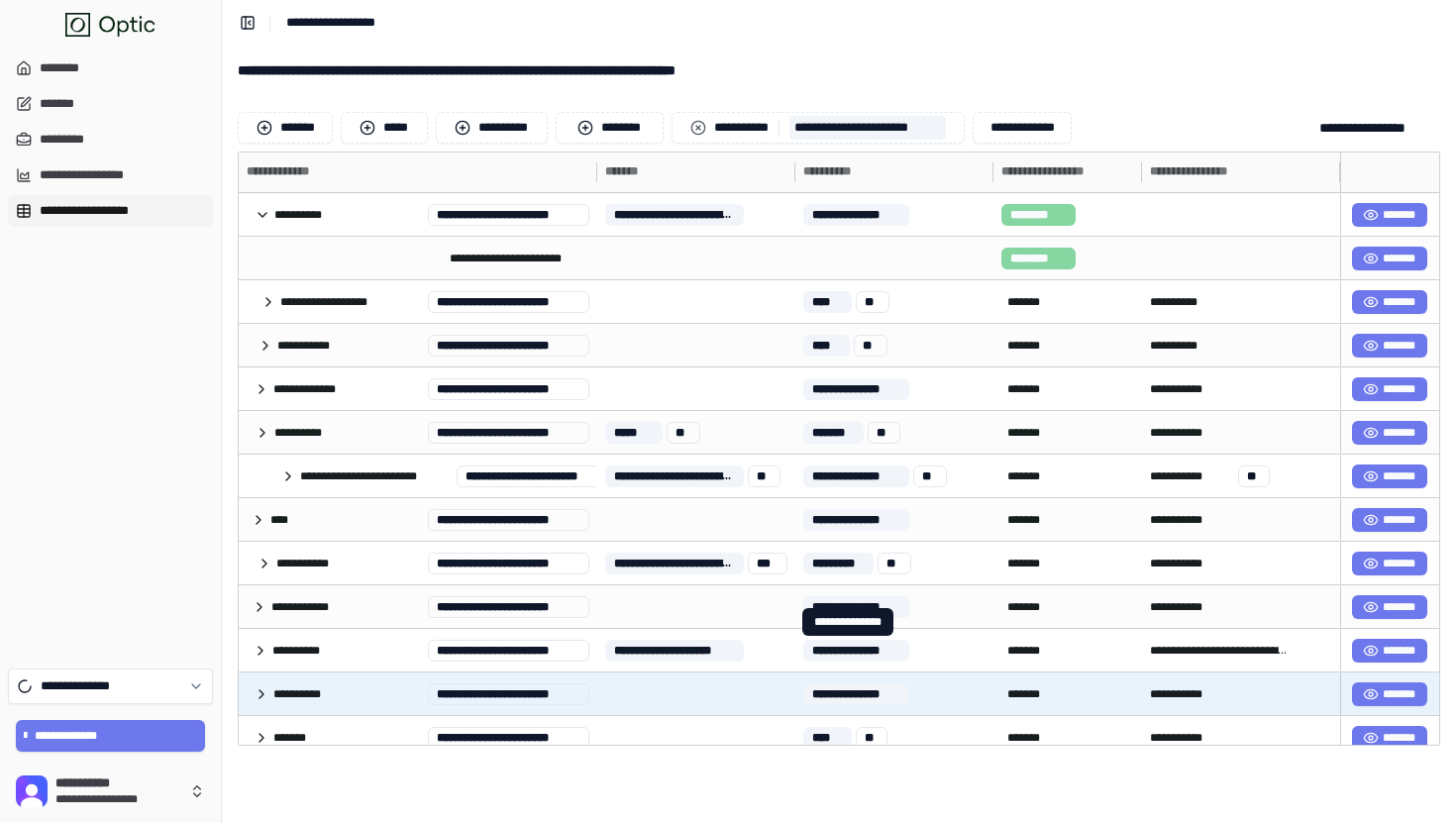 scroll, scrollTop: 320, scrollLeft: 0, axis: vertical 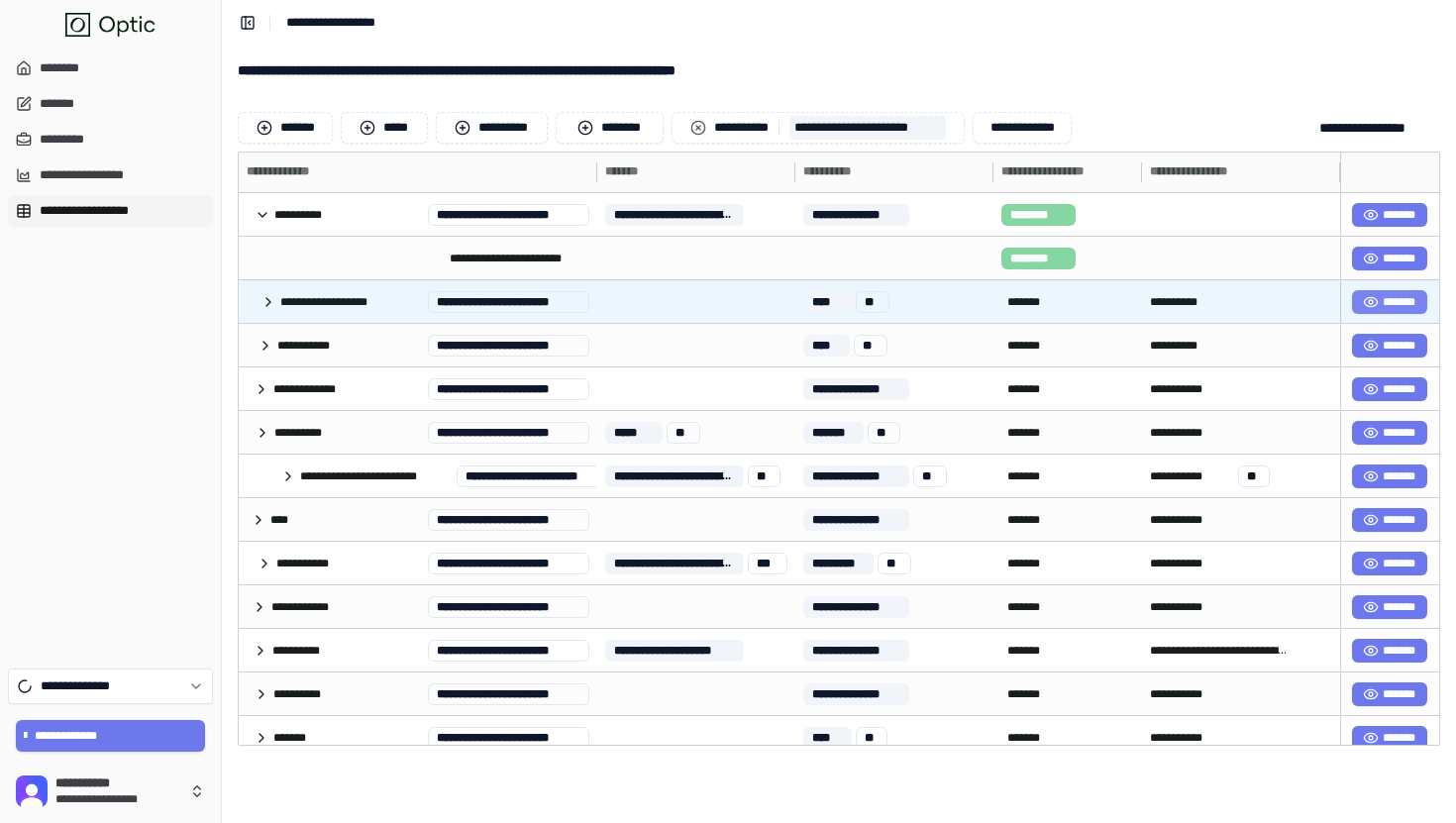 click on "*******" at bounding box center (1390, 302) 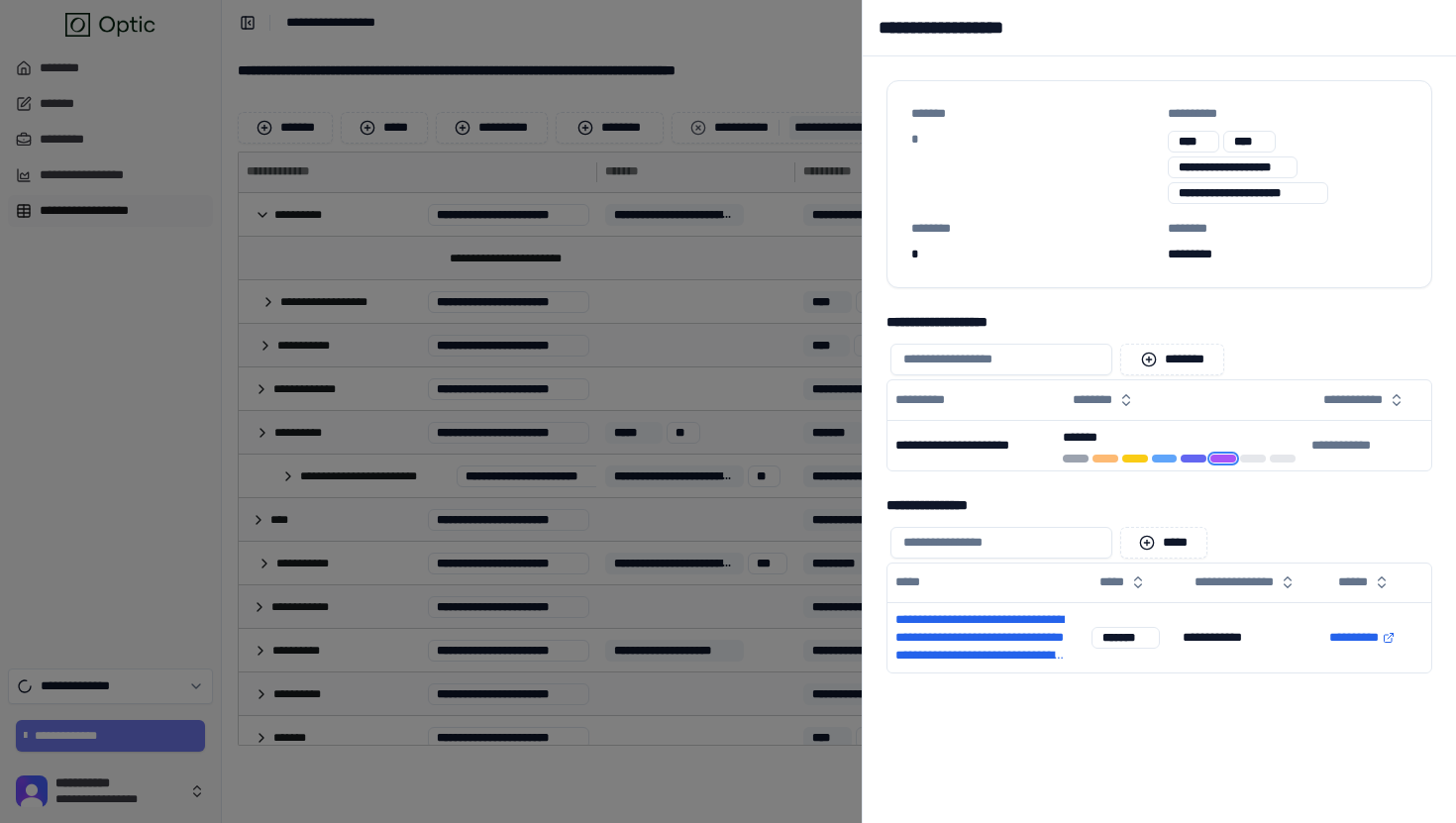 click at bounding box center [728, 411] 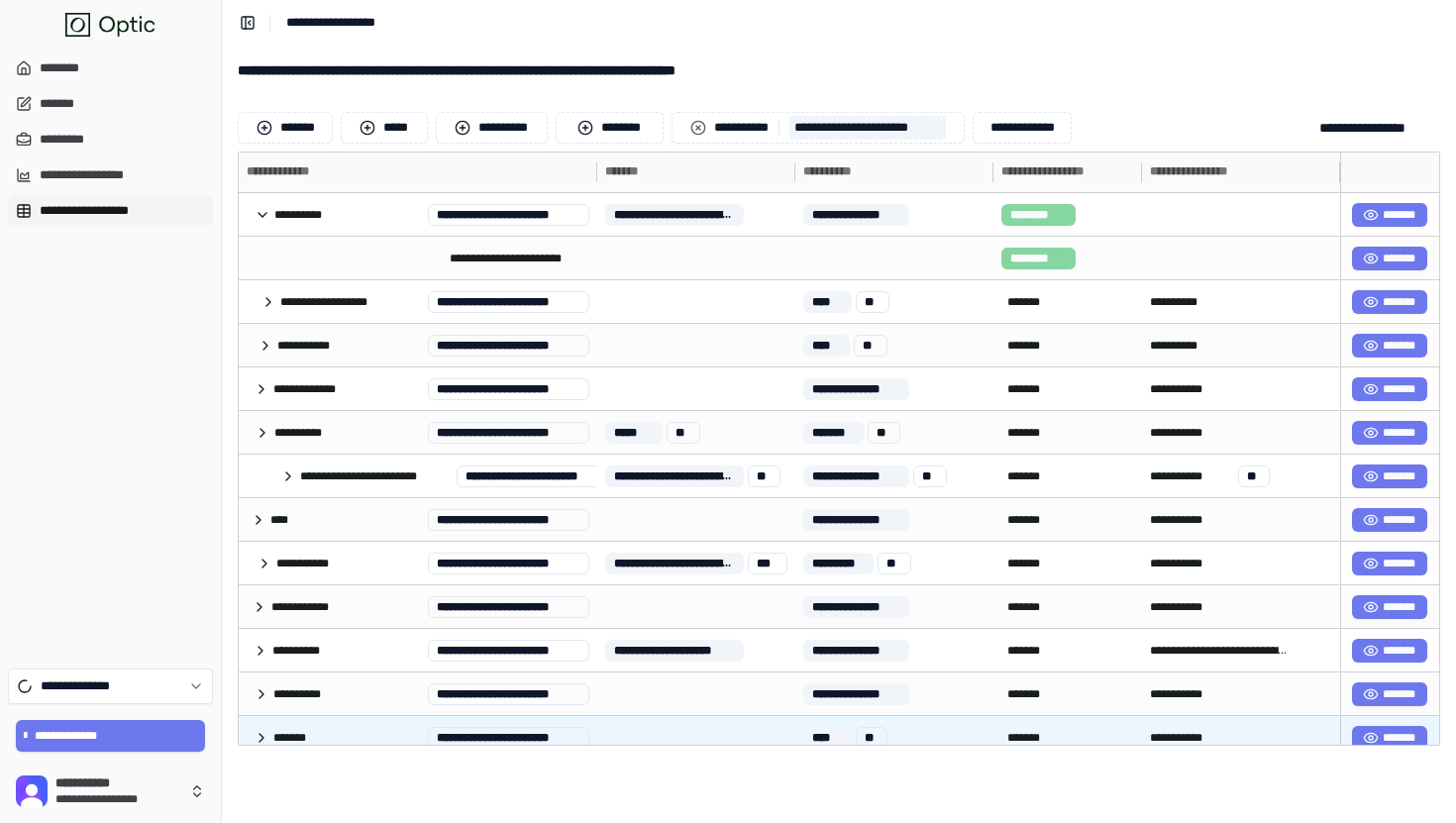 scroll, scrollTop: 320, scrollLeft: 0, axis: vertical 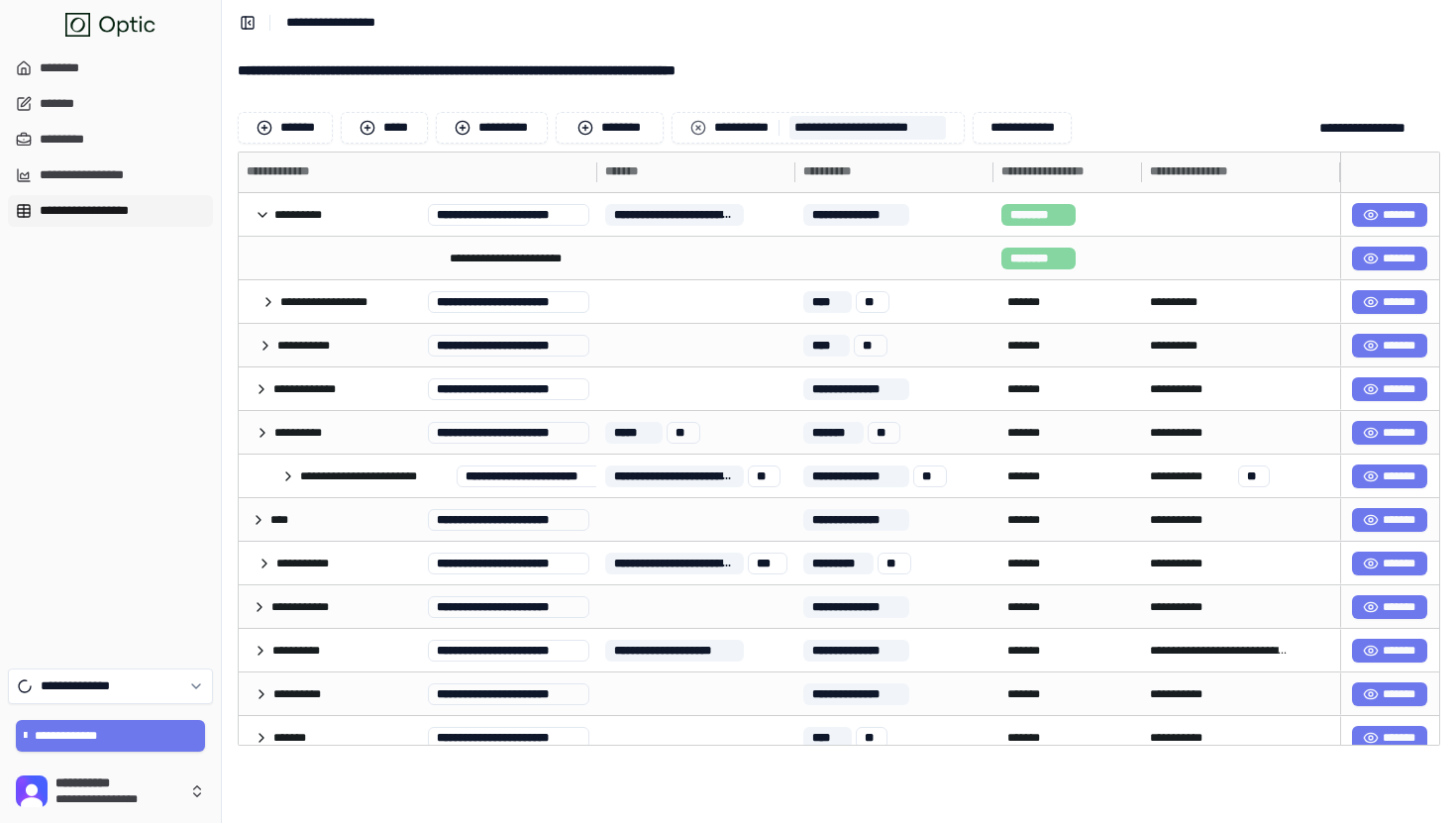 click on "**********" at bounding box center (839, 22) 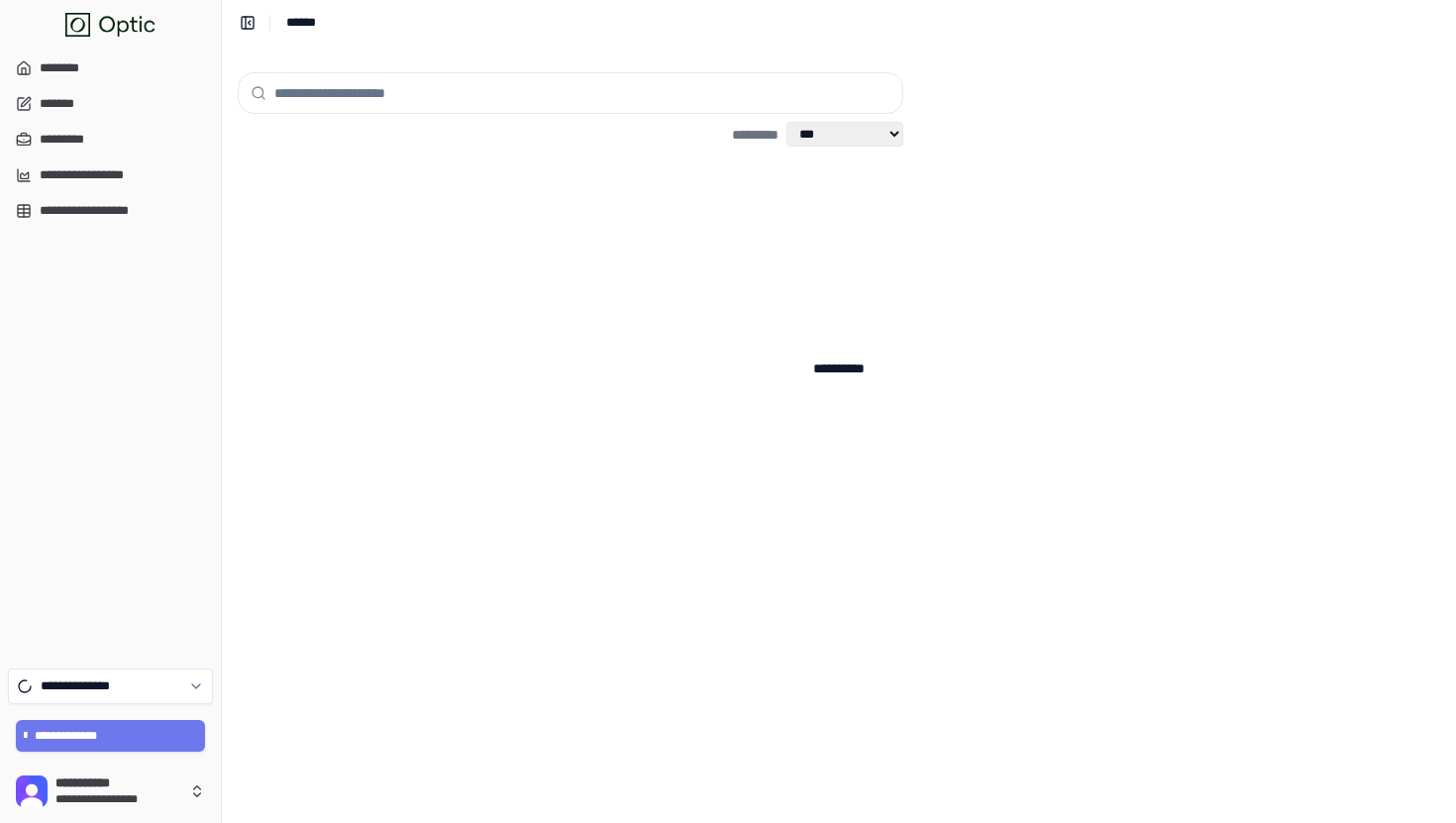 scroll, scrollTop: 0, scrollLeft: 0, axis: both 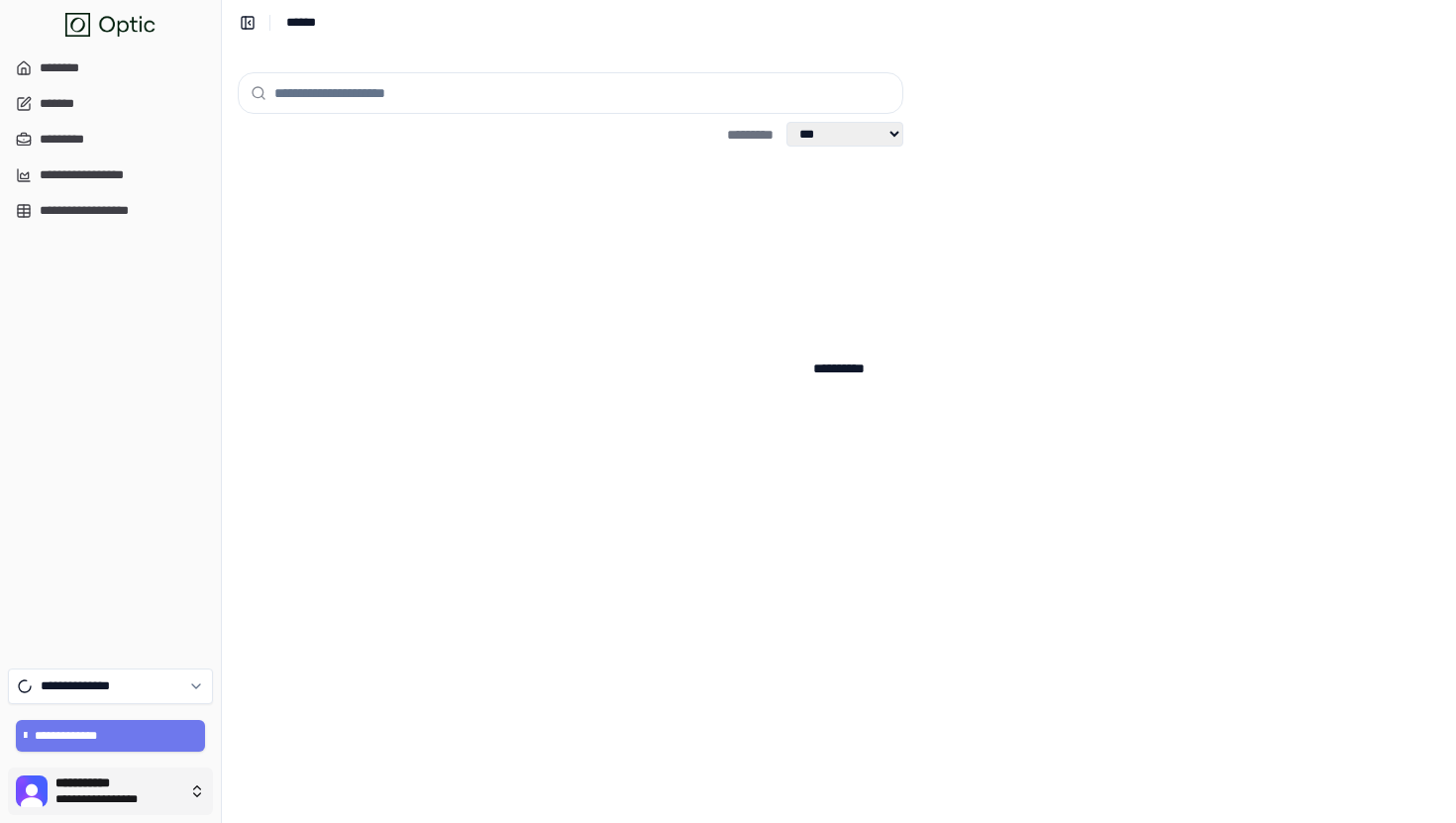 click on "[FIRST] [LAST] [PHONE] [EMAIL] [ADDRESS] [CITY] [STATE] [ZIP] [COUNTRY] [CARD_NUMBER] [EXP_DATE] [CVV] [NAME_ON_CARD]" at bounding box center (728, 411) 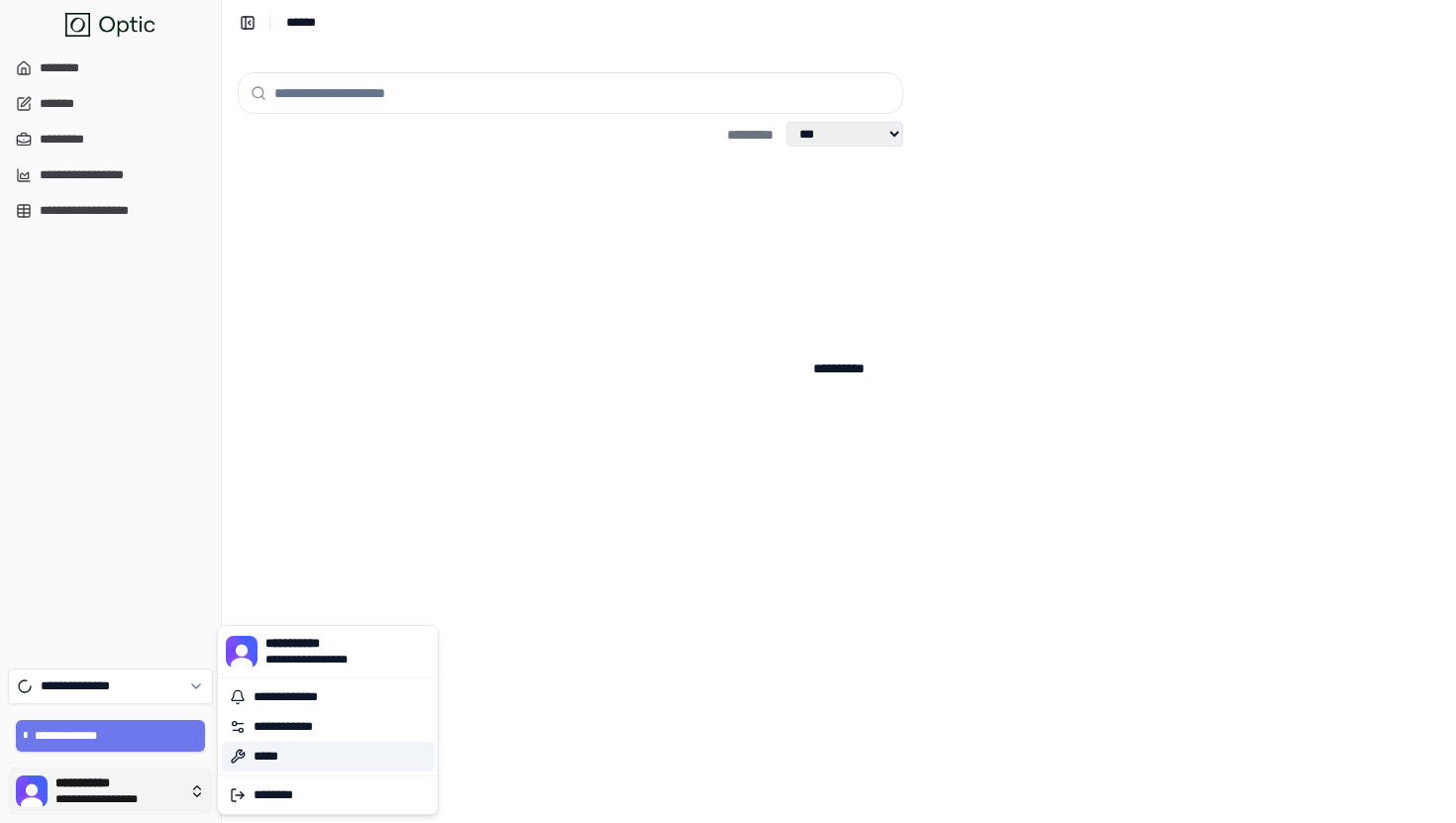 click on "*****" at bounding box center [328, 757] 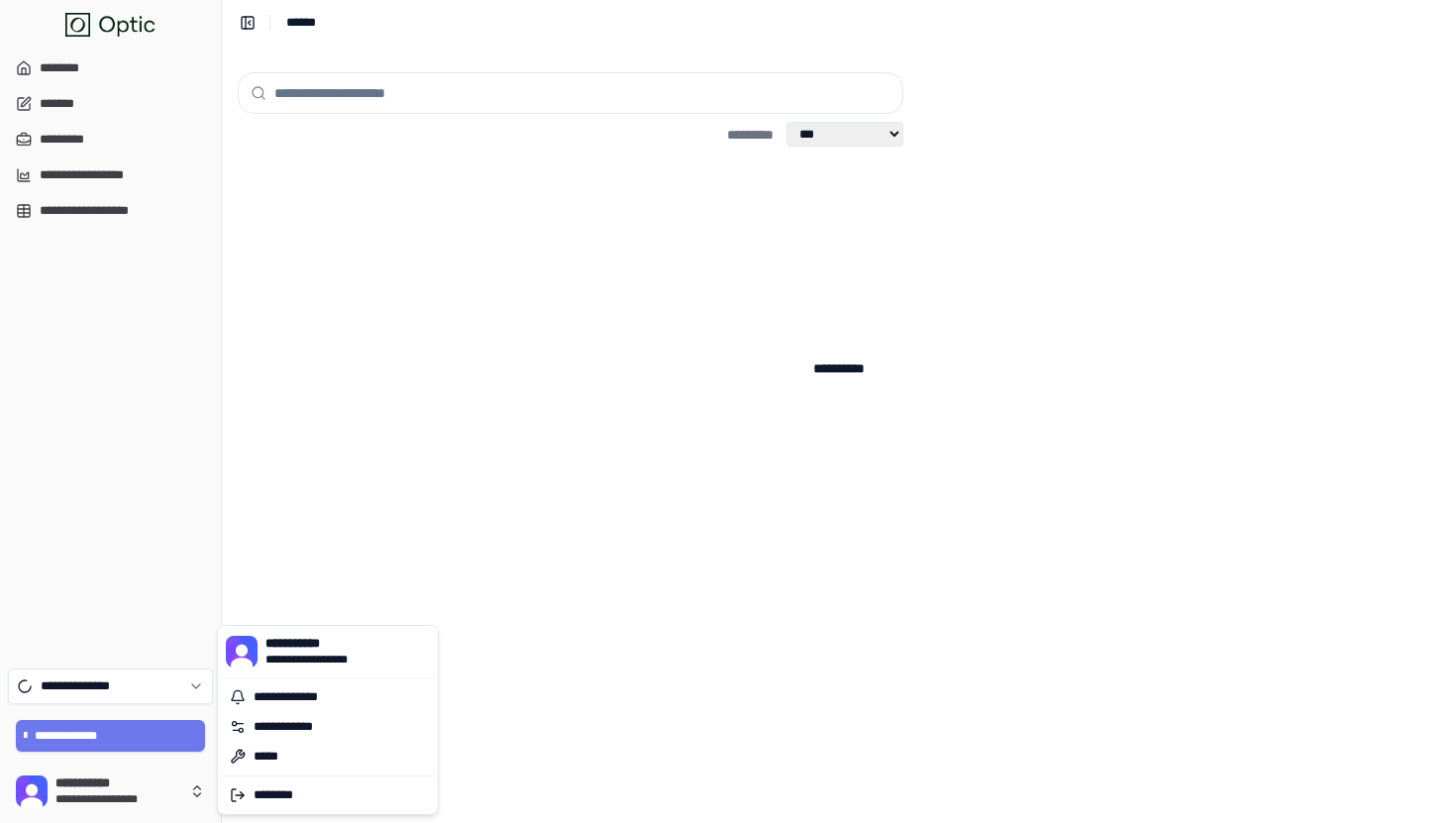 type 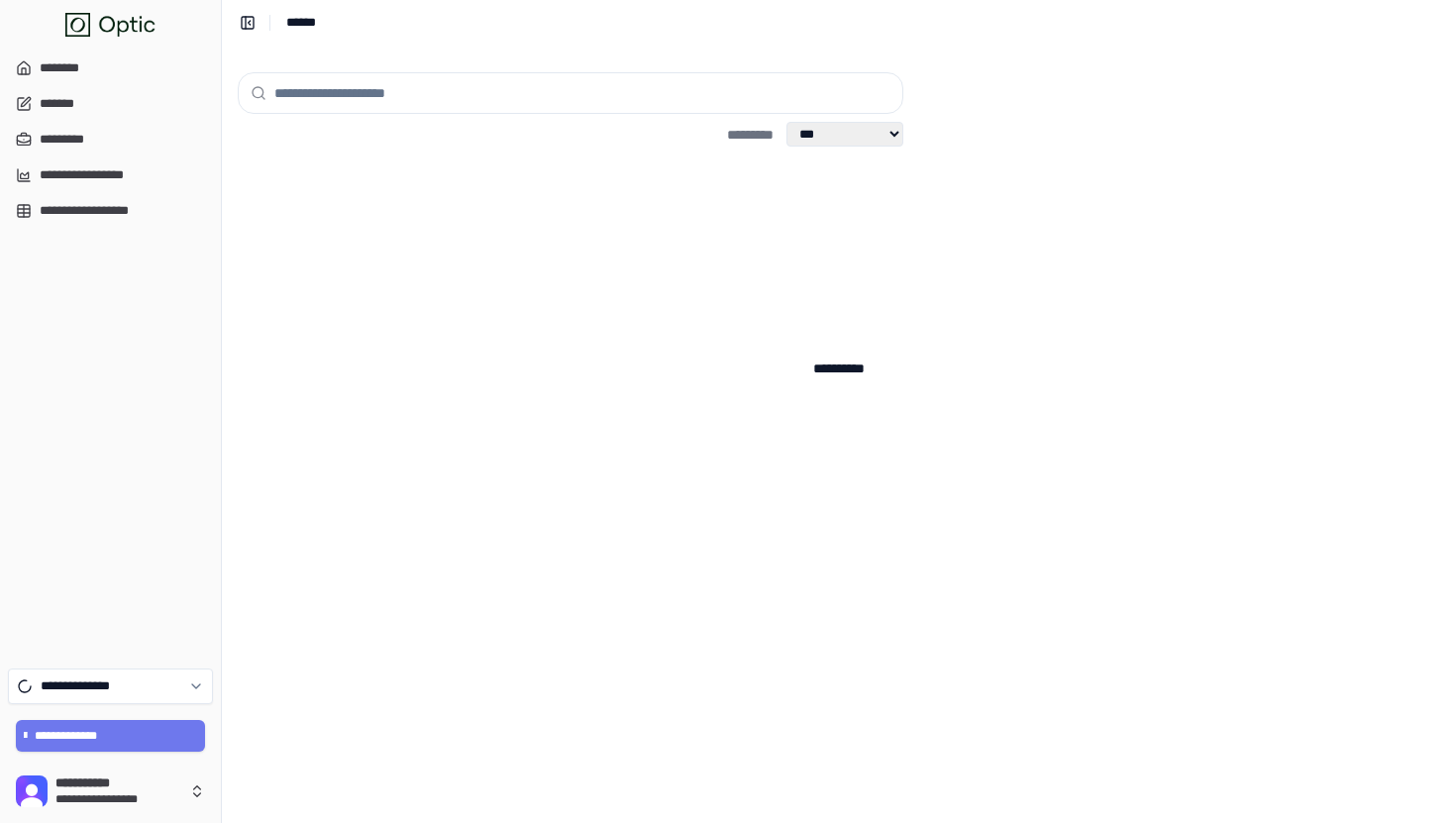 click at bounding box center (582, 93) 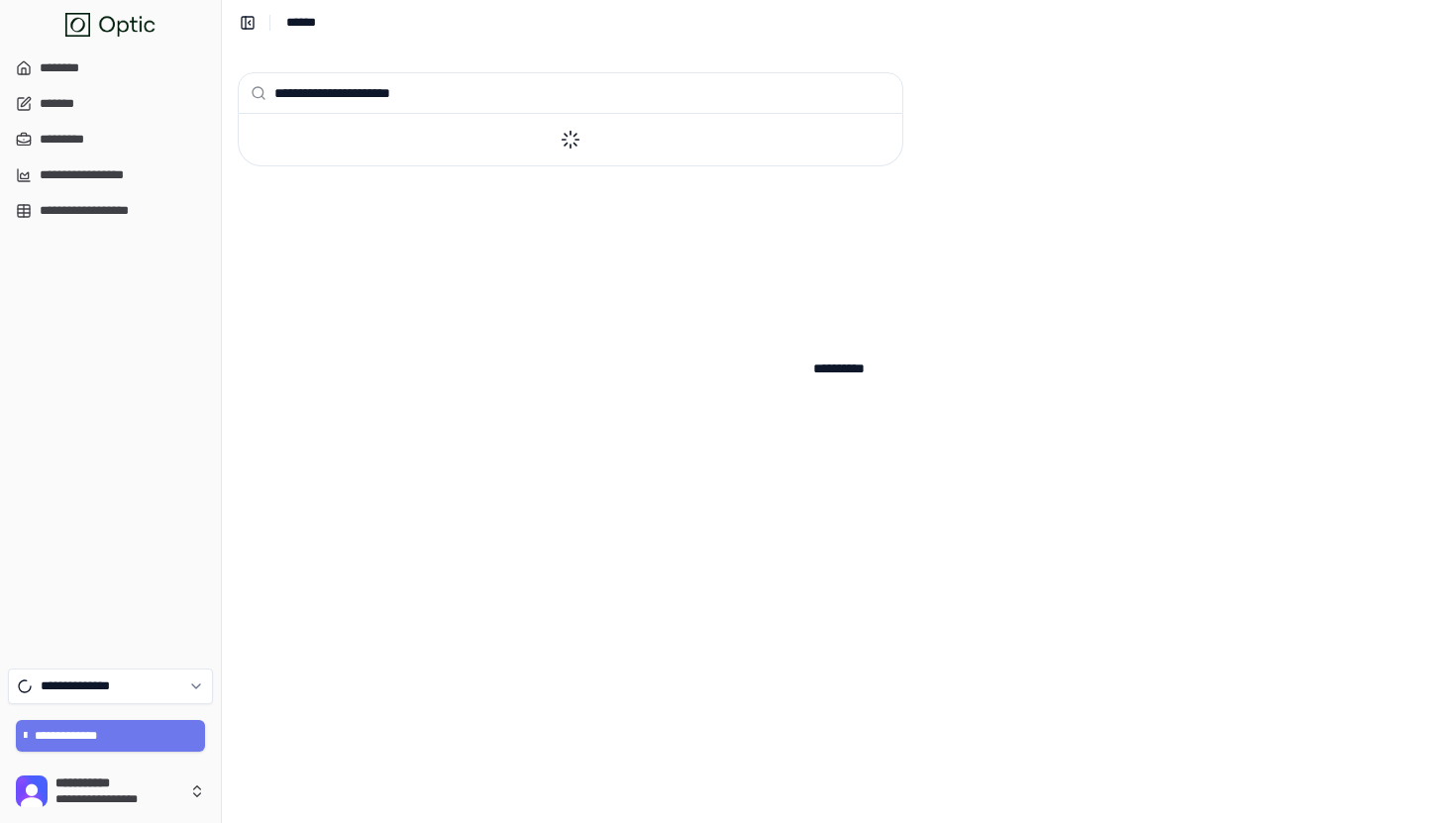 type on "**********" 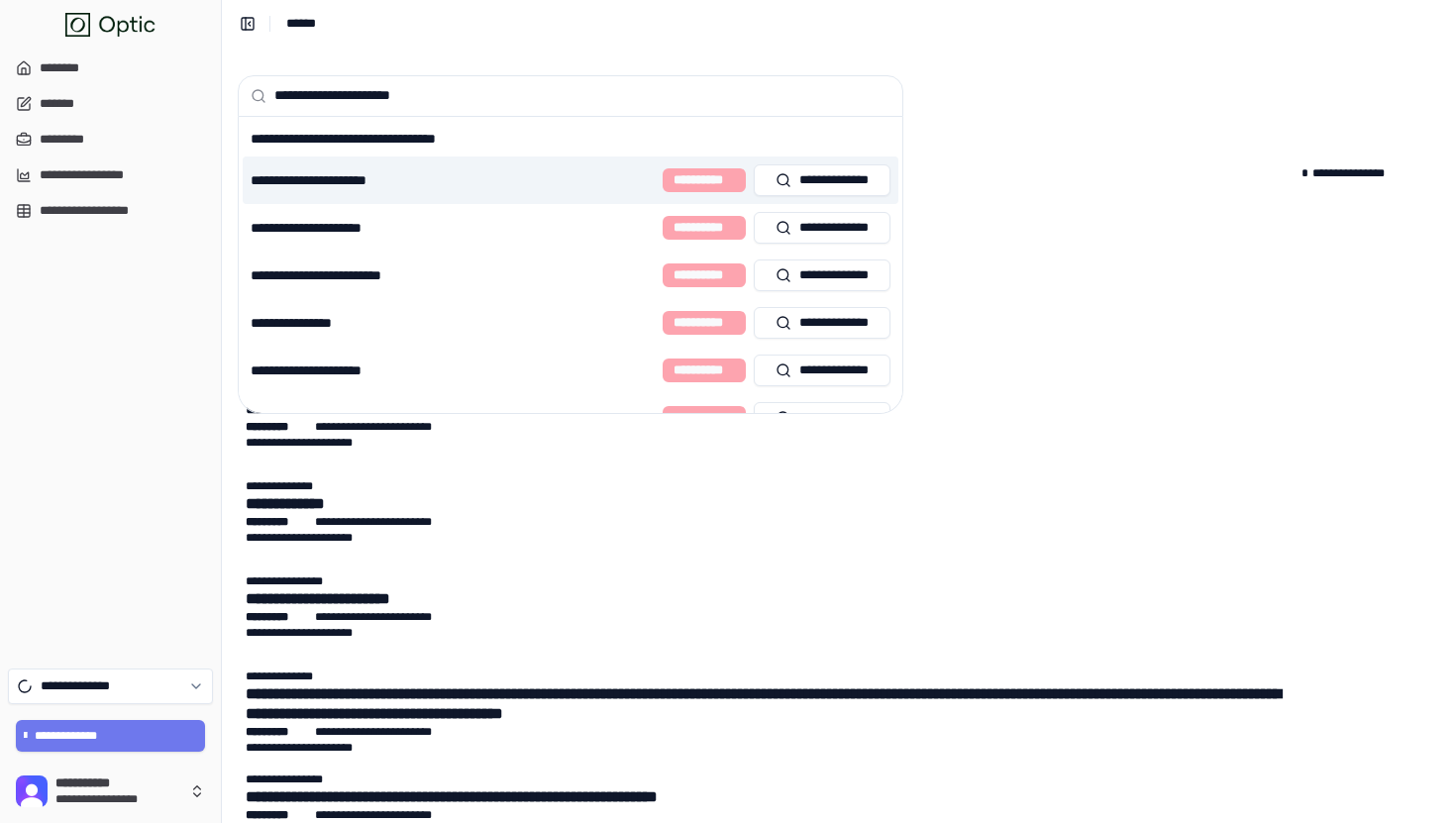 click on "[FIRST] [LAST]" at bounding box center (571, 180) 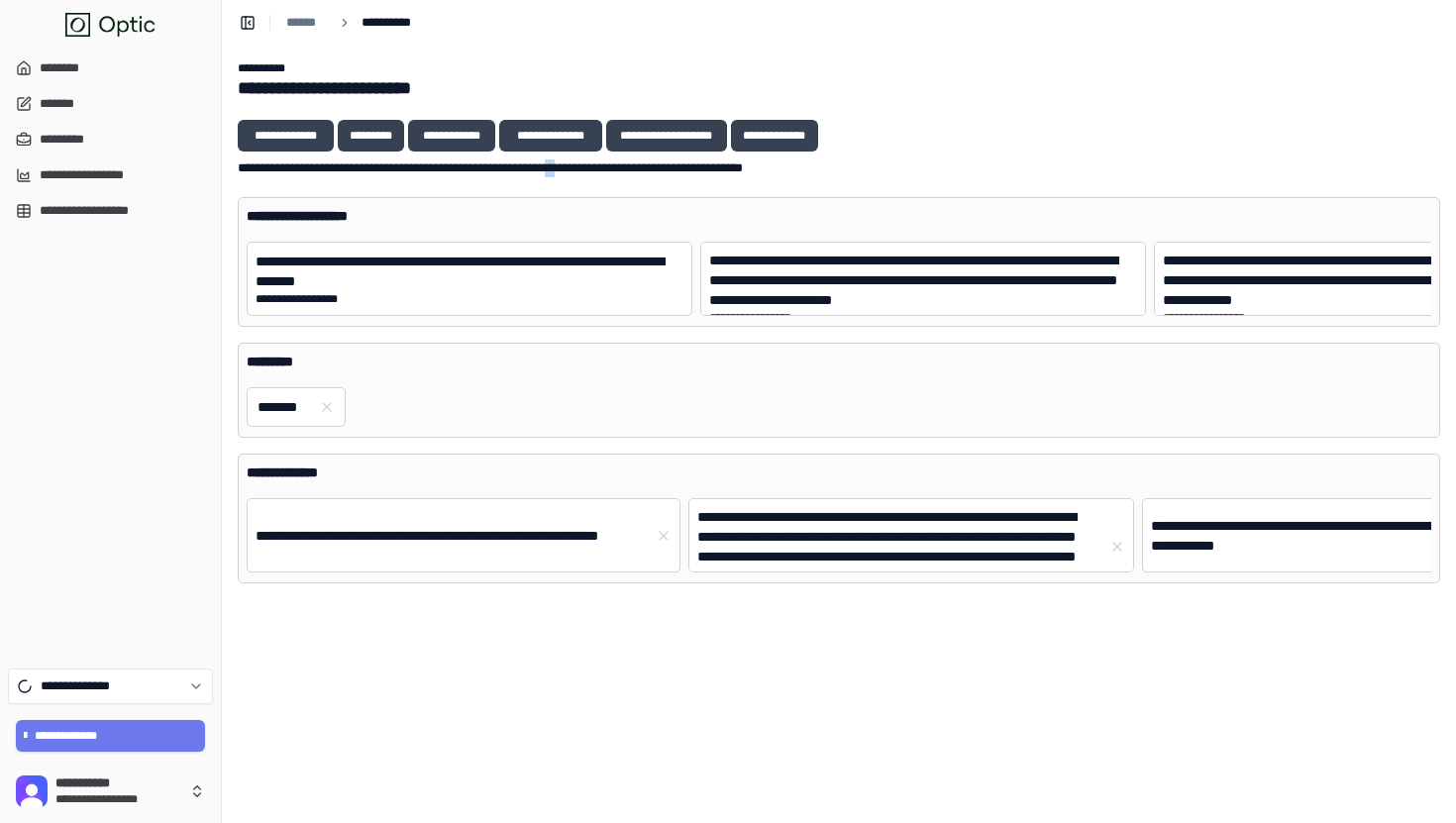 drag, startPoint x: 627, startPoint y: 166, endPoint x: 616, endPoint y: 176, distance: 14.866069 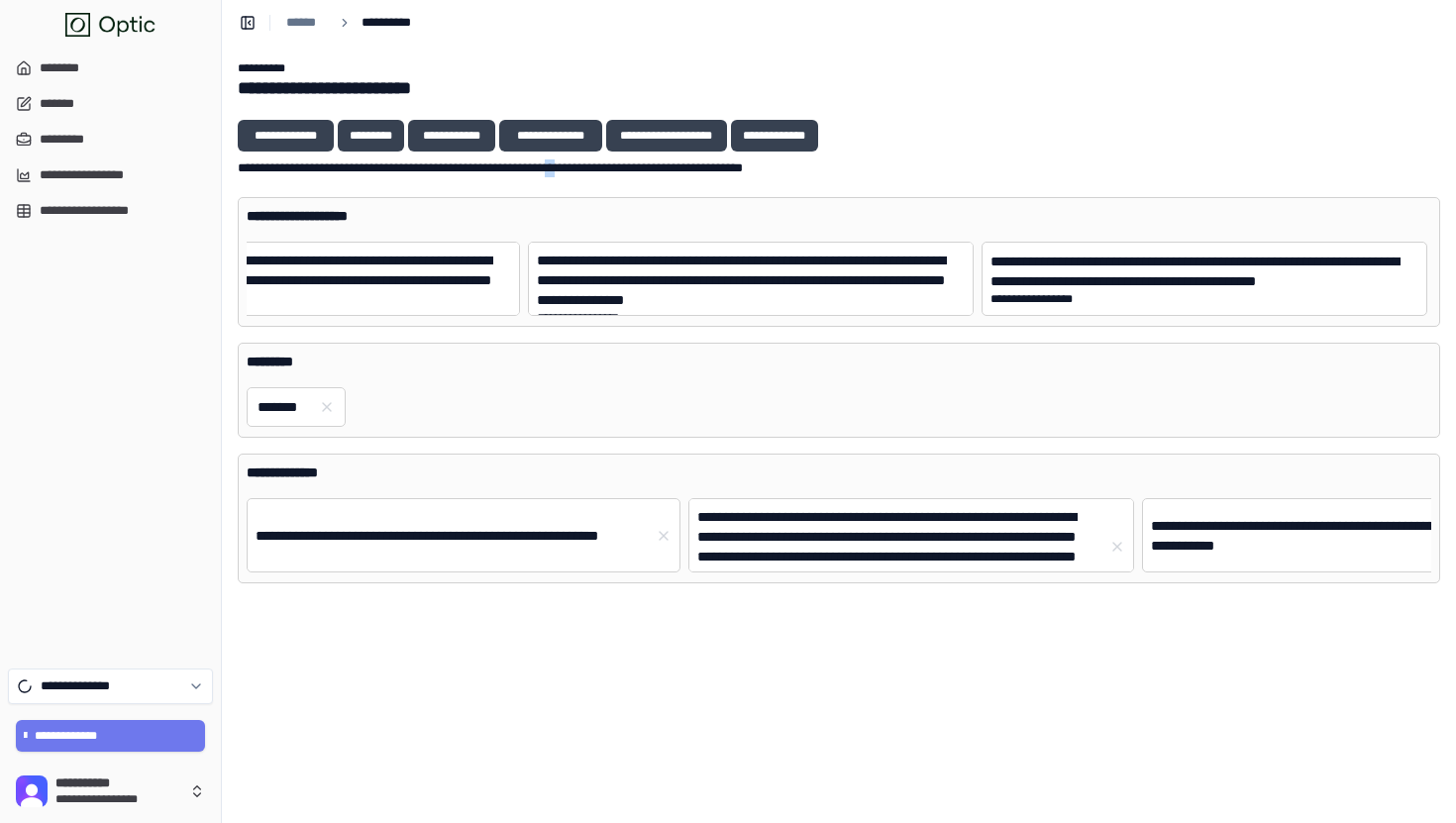 scroll, scrollTop: 0, scrollLeft: 1378, axis: horizontal 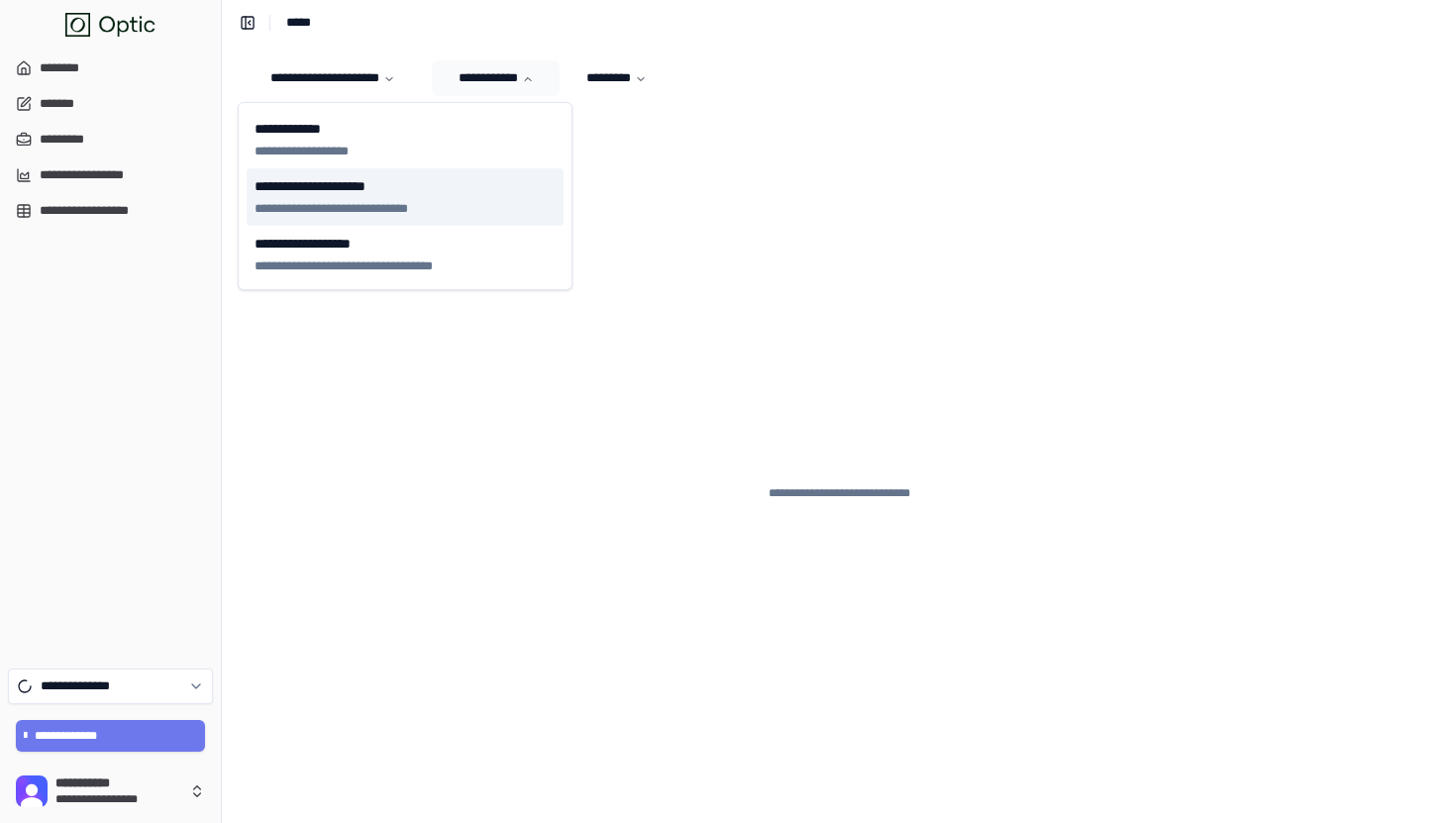 click on "**********" at bounding box center [405, 209] 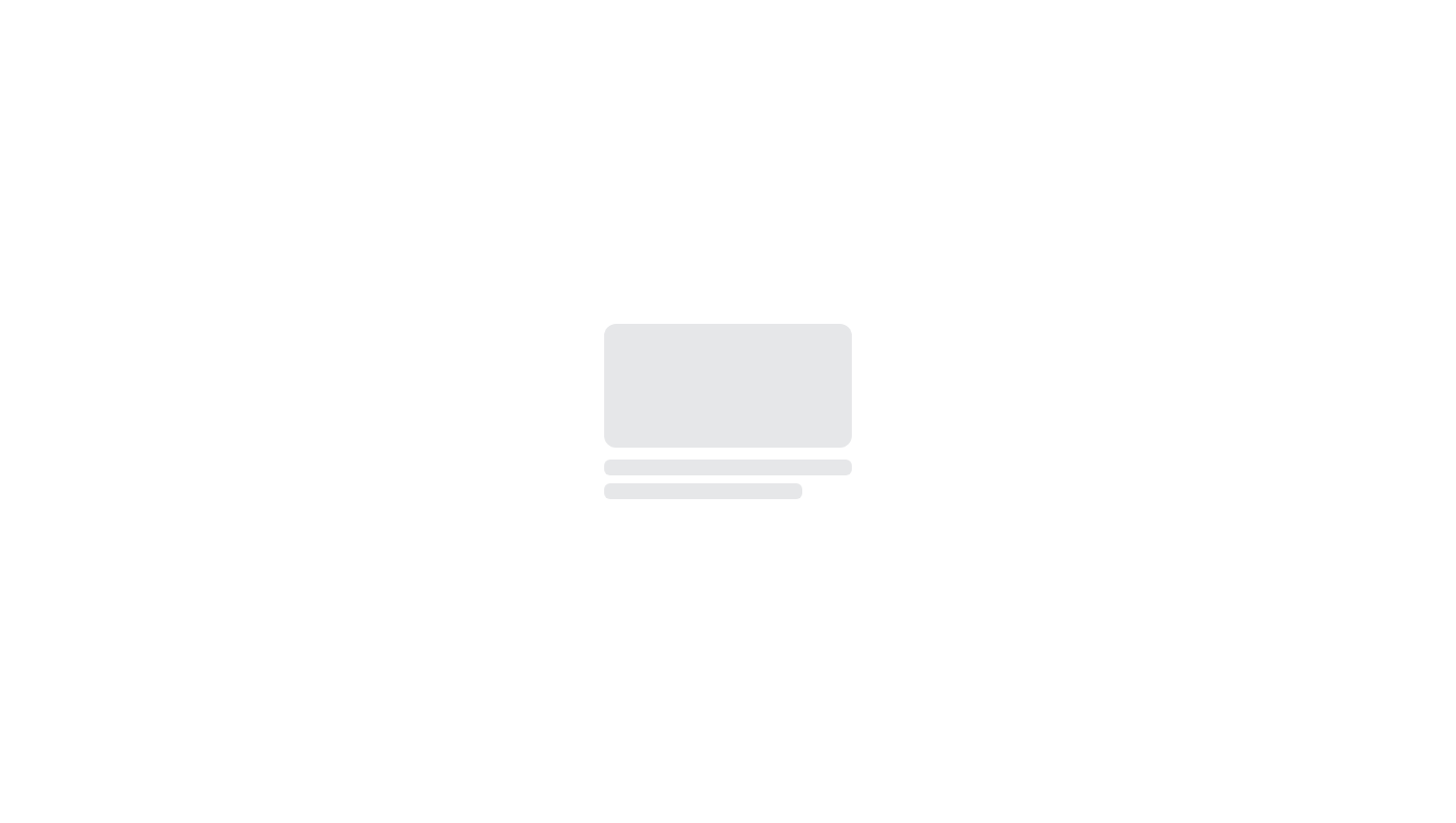 scroll, scrollTop: 0, scrollLeft: 0, axis: both 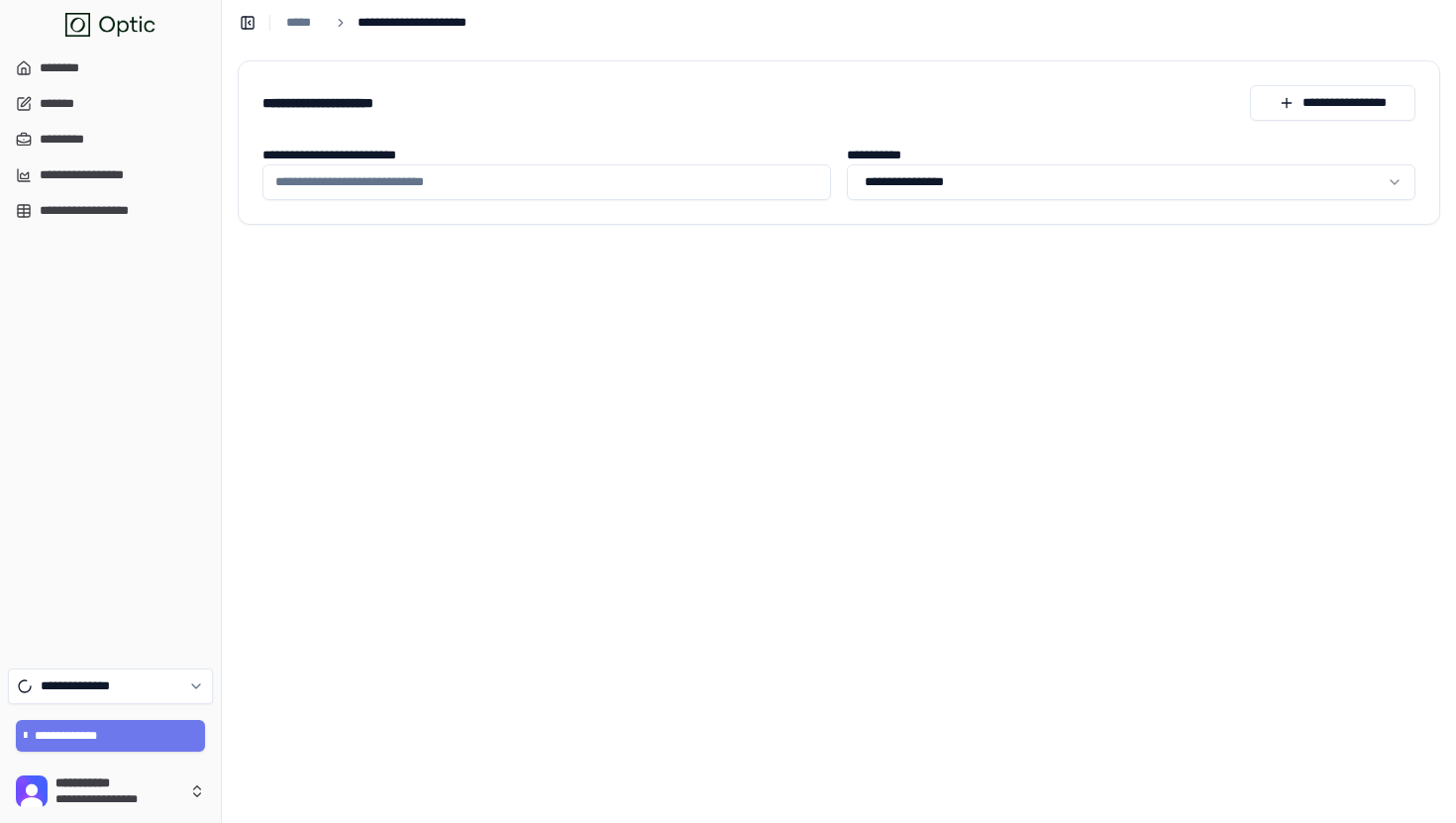 click on "**********" at bounding box center (547, 182) 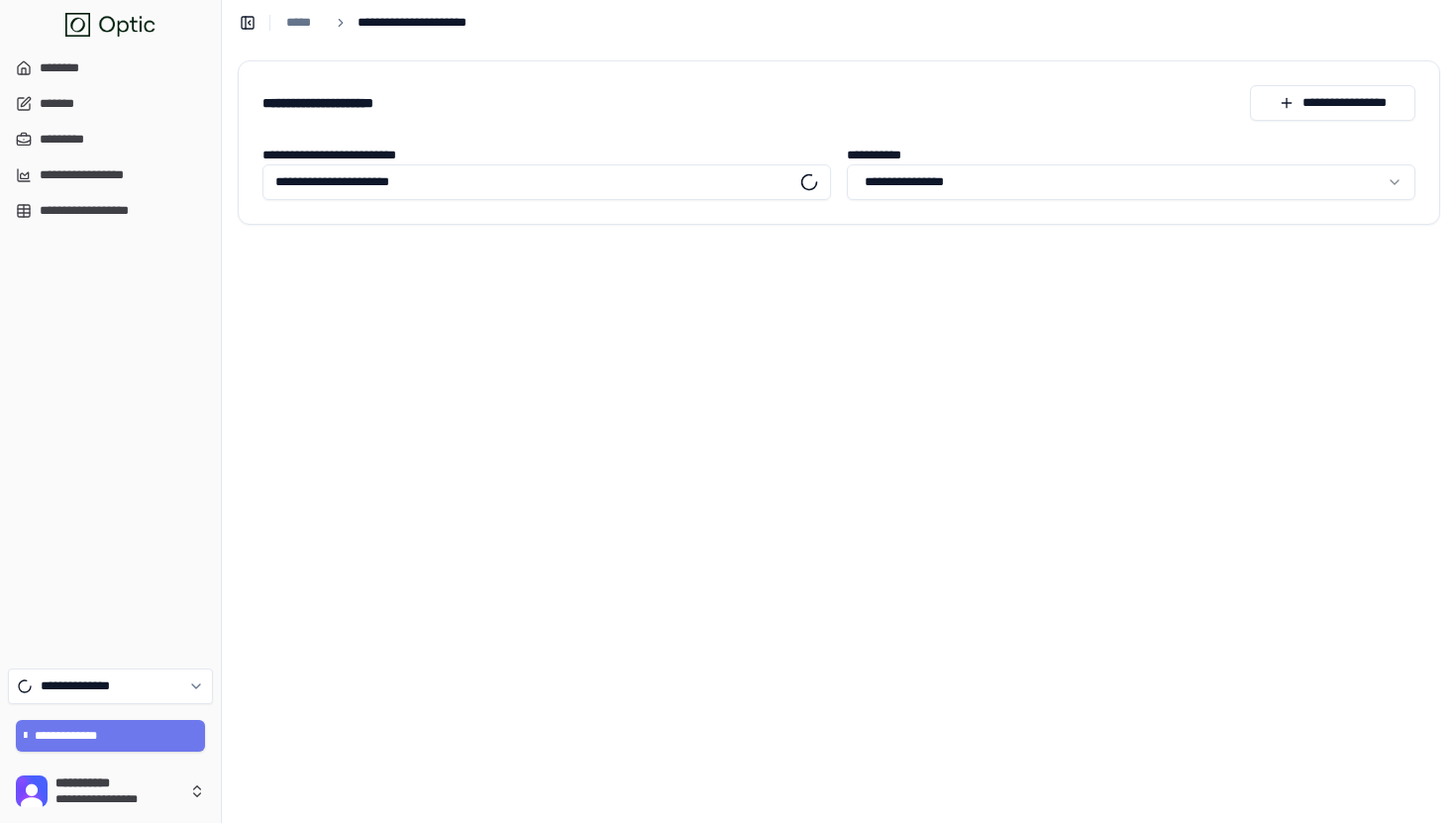 type on "**********" 